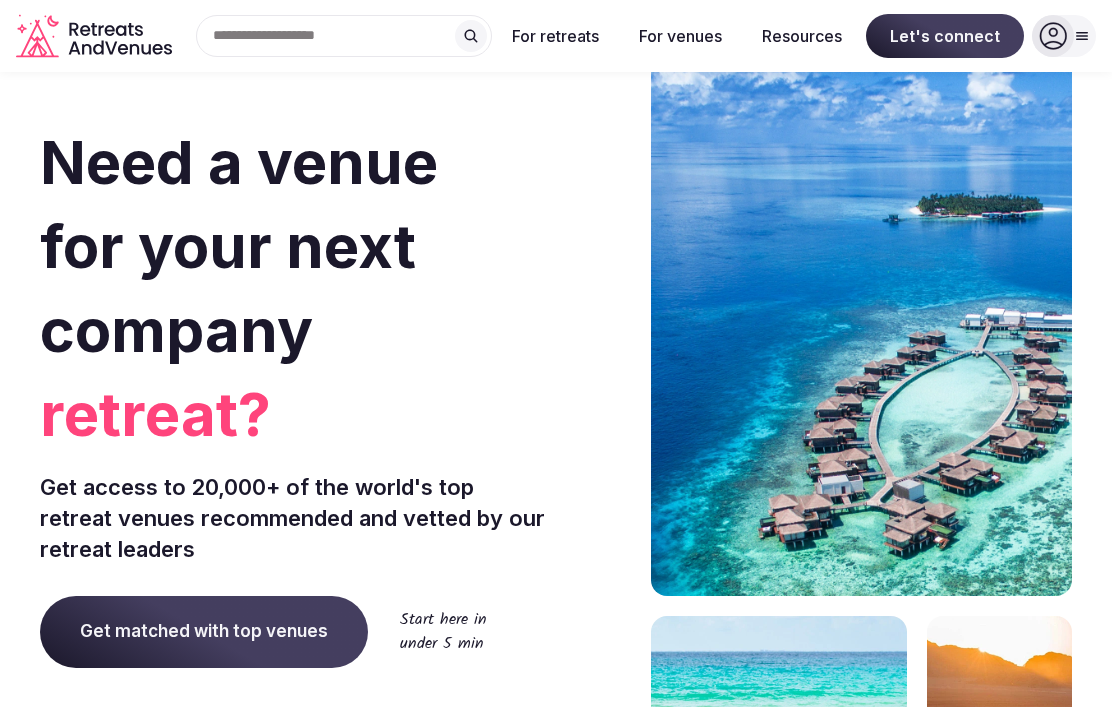 scroll, scrollTop: 0, scrollLeft: 0, axis: both 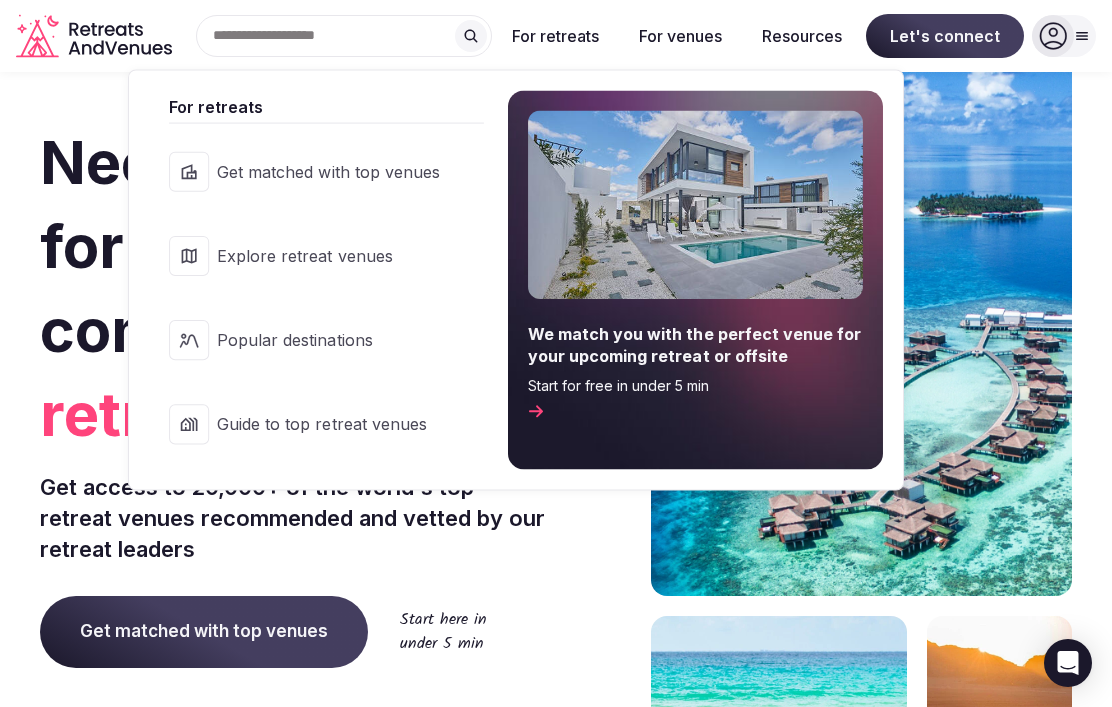 click on "Get matched with top venues" at bounding box center (328, 171) 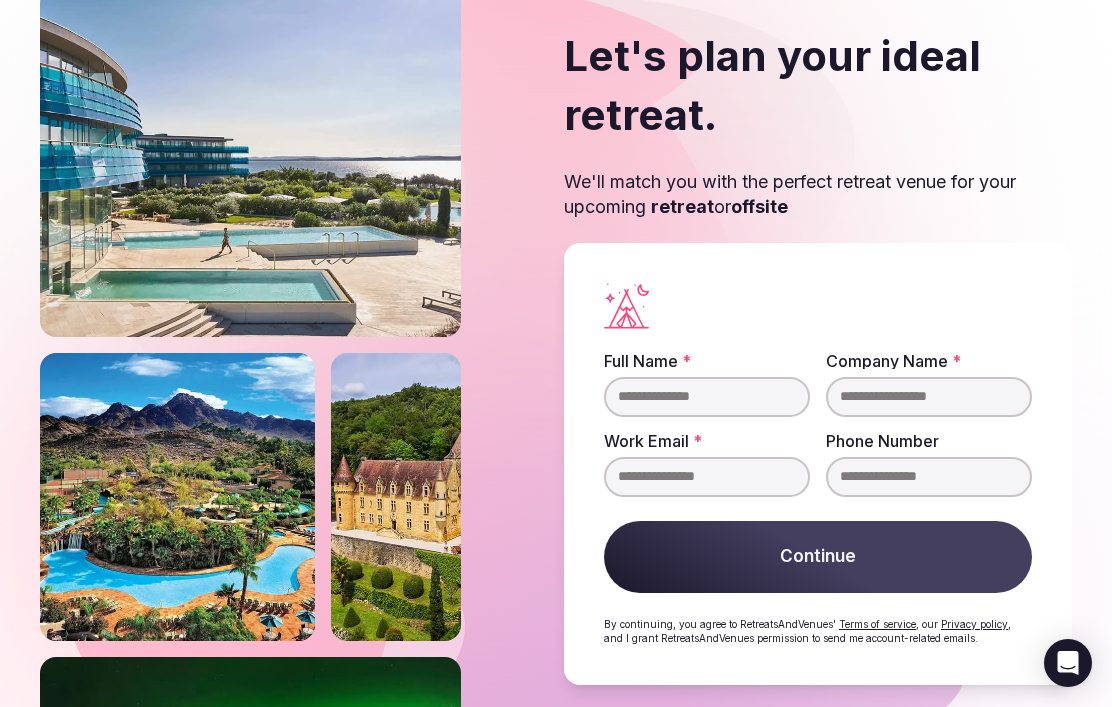 scroll, scrollTop: 88, scrollLeft: 0, axis: vertical 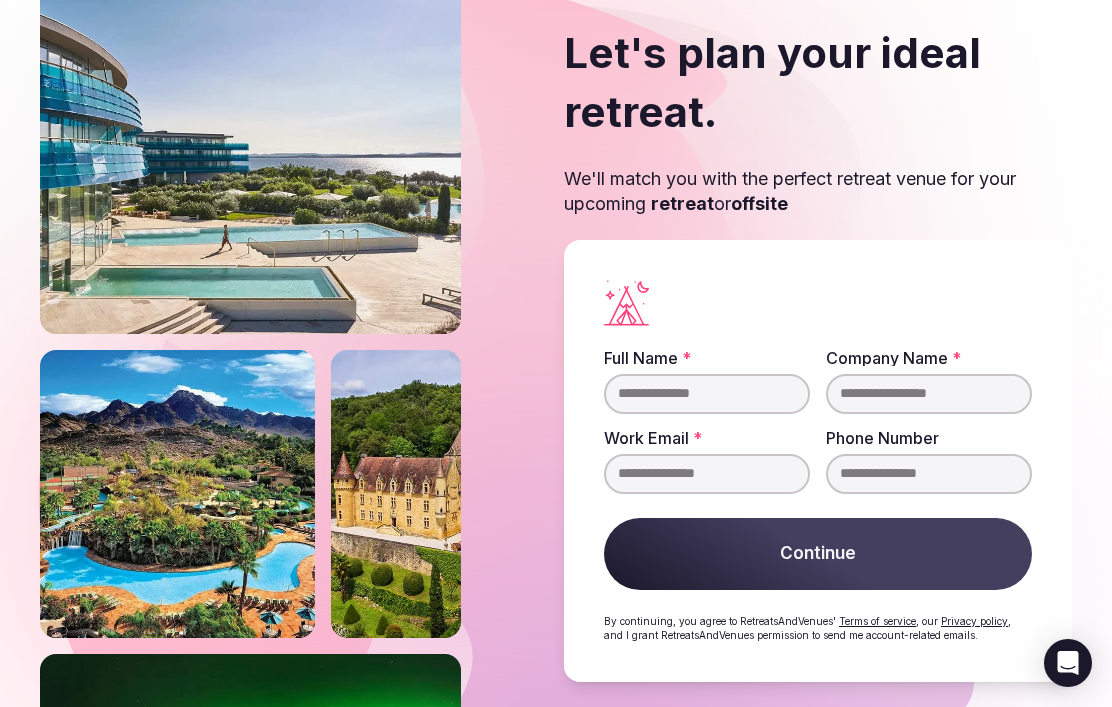 click on "Full Name *" at bounding box center (707, 394) 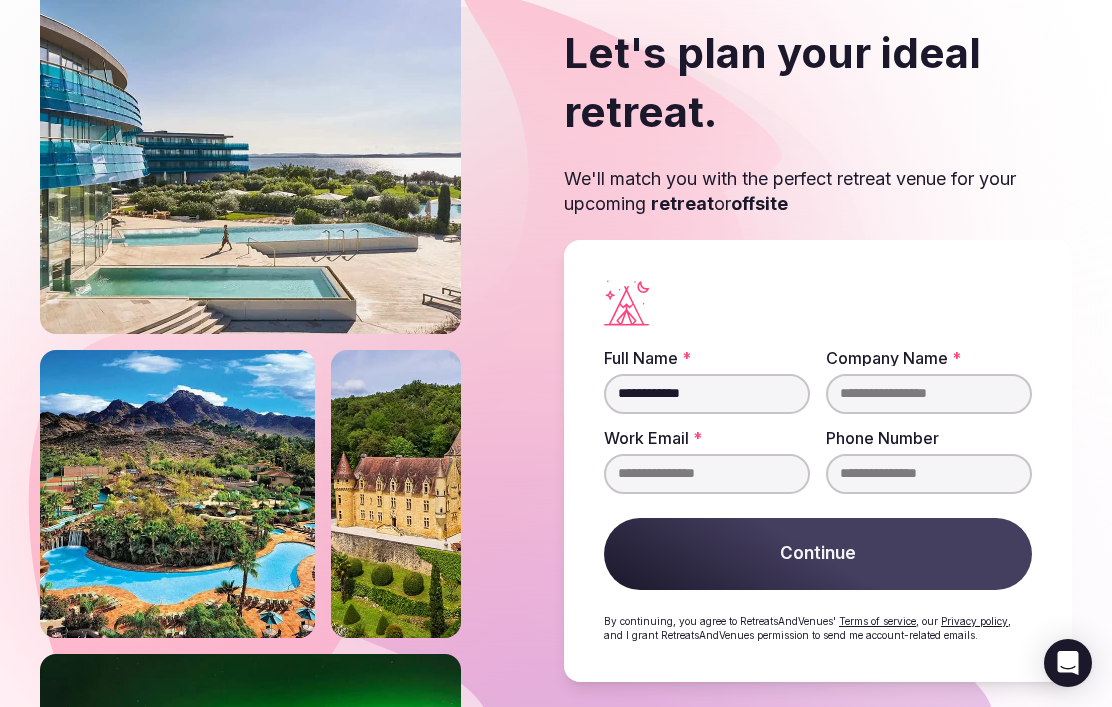 type on "**********" 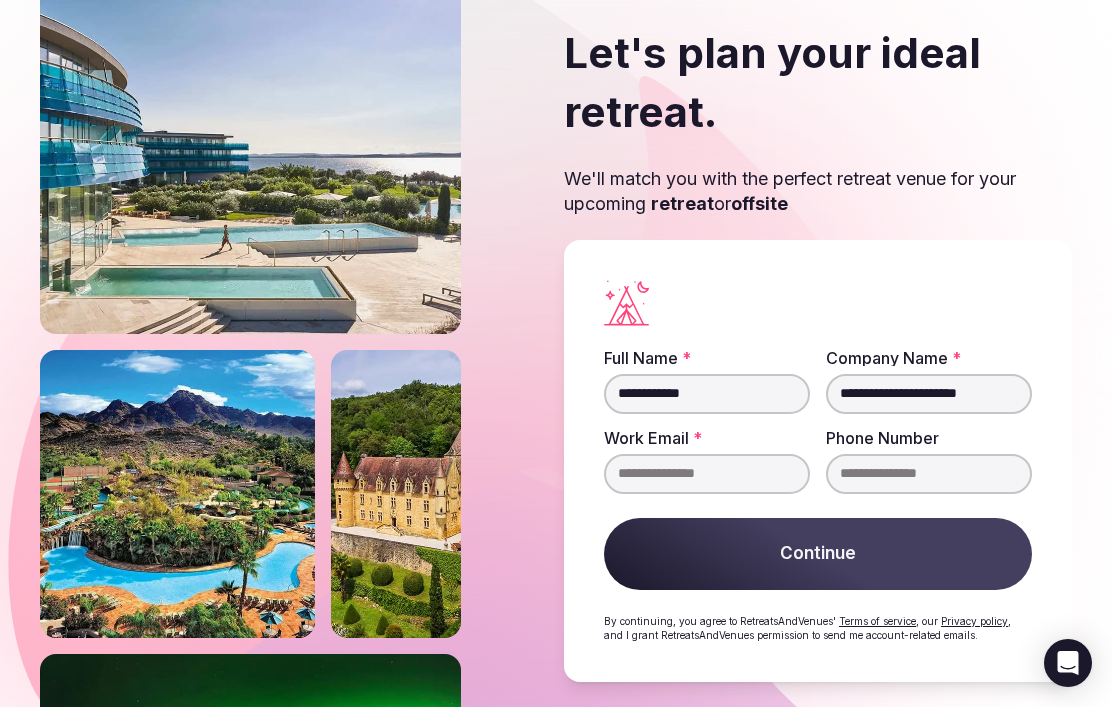 type on "**********" 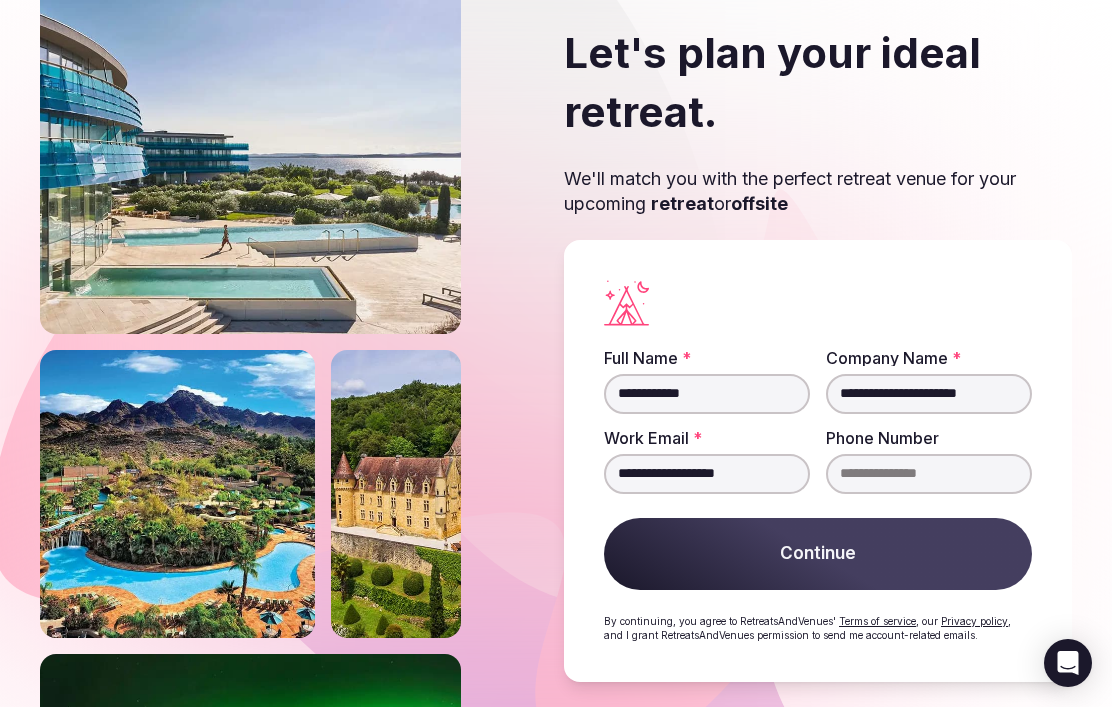 type on "**********" 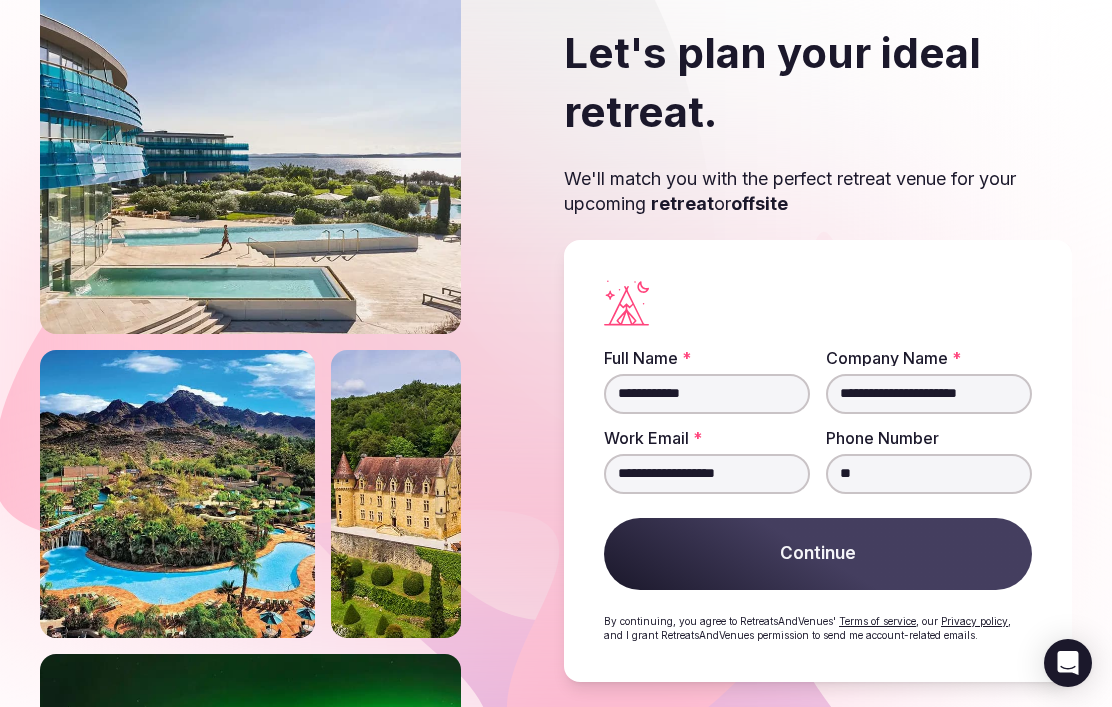 type on "*" 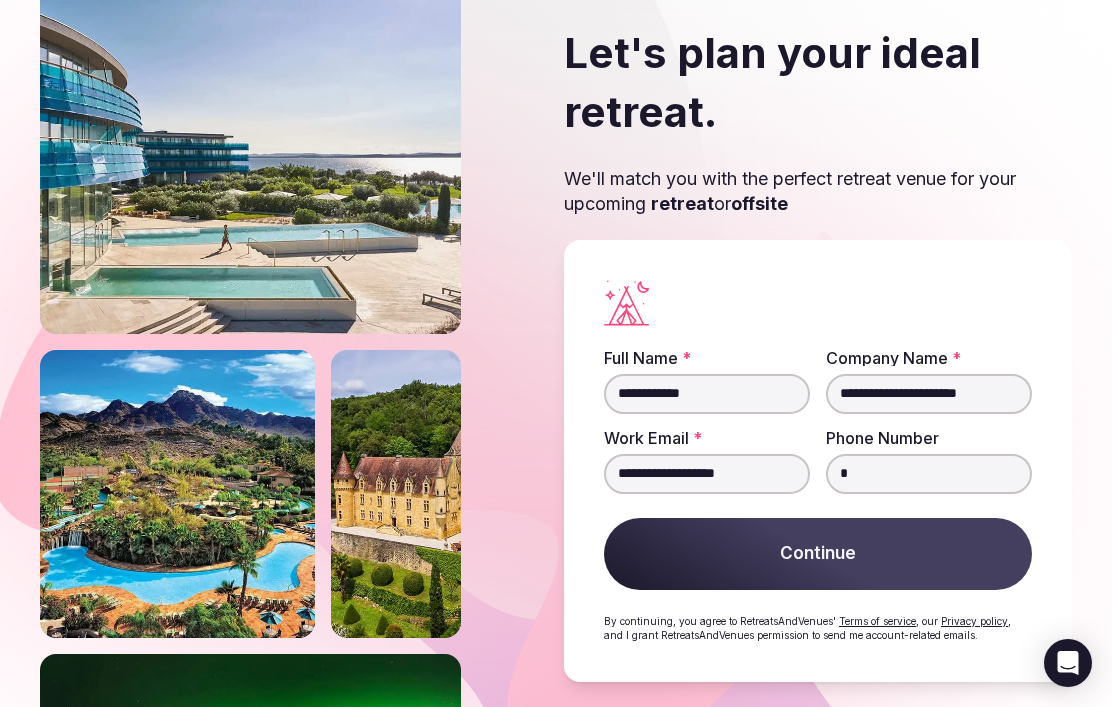 type 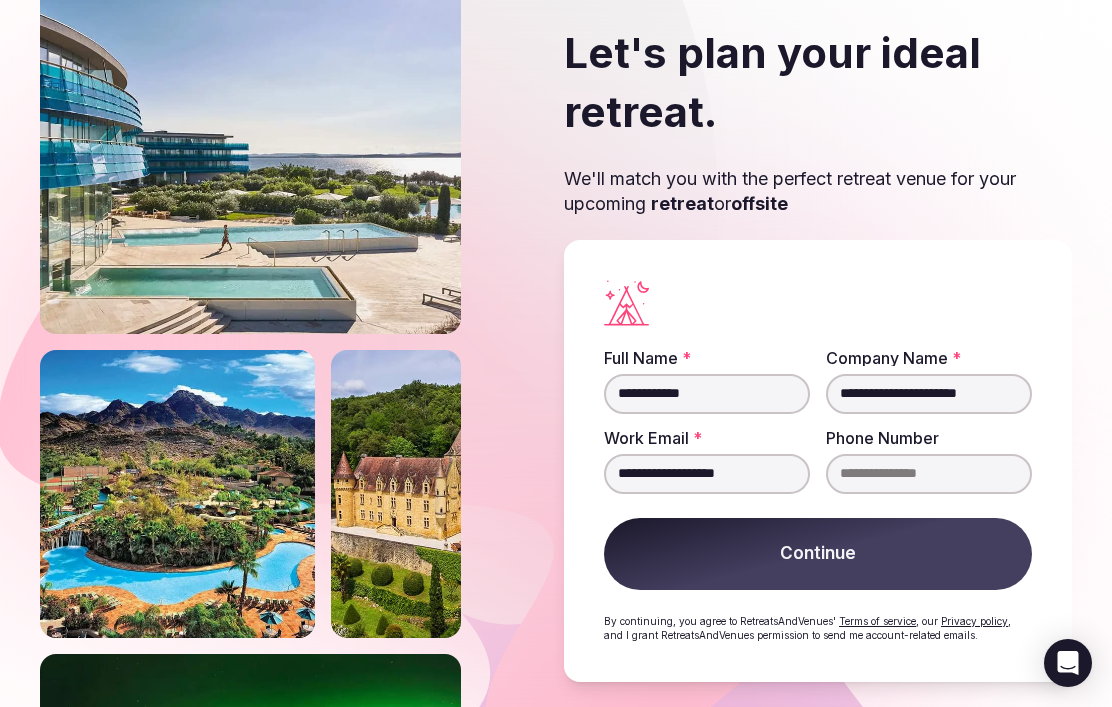 click on "Continue" at bounding box center (818, 554) 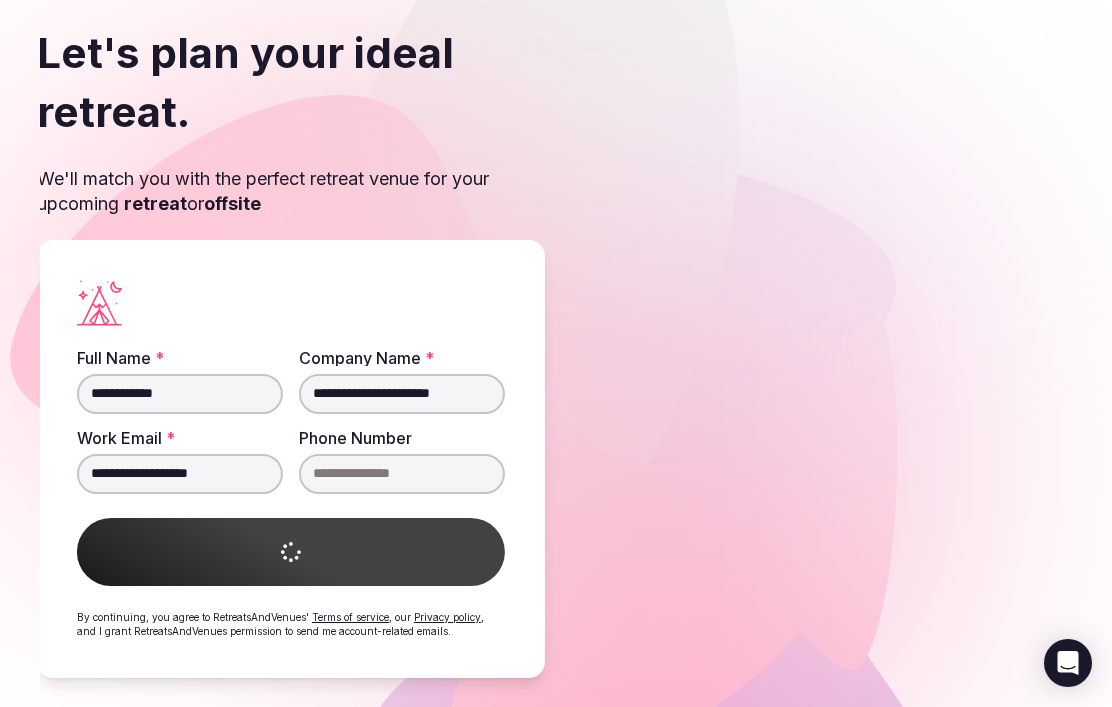 scroll, scrollTop: 0, scrollLeft: 0, axis: both 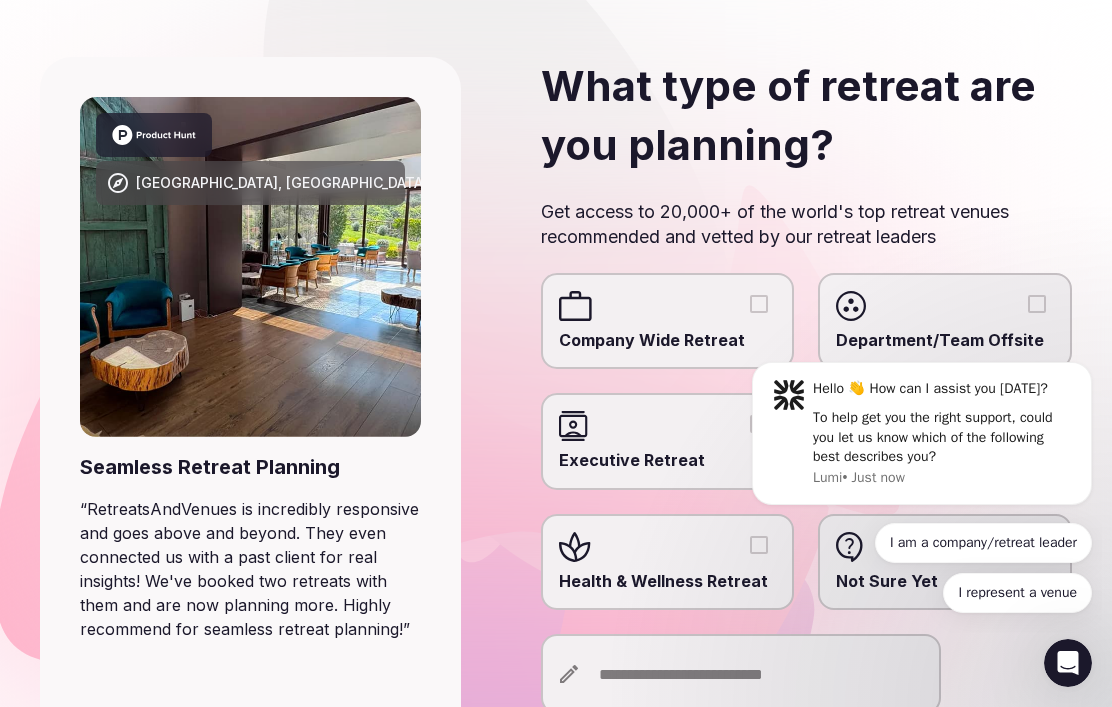 click on "Company Wide Retreat" at bounding box center (759, 304) 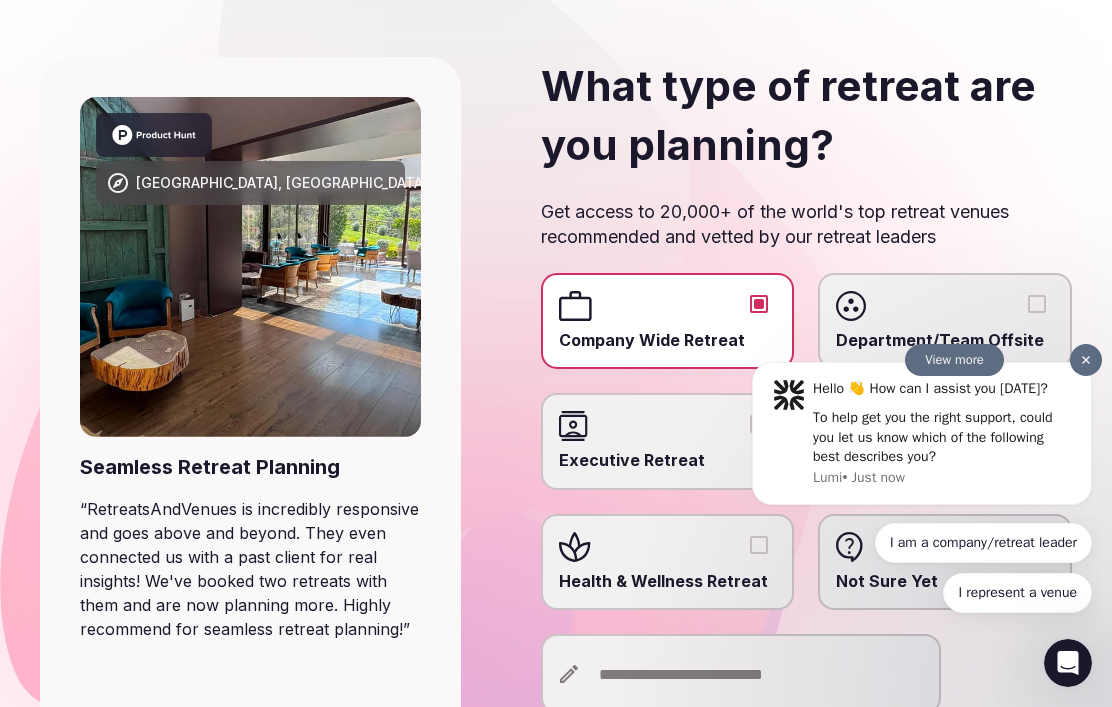 click at bounding box center [1086, 359] 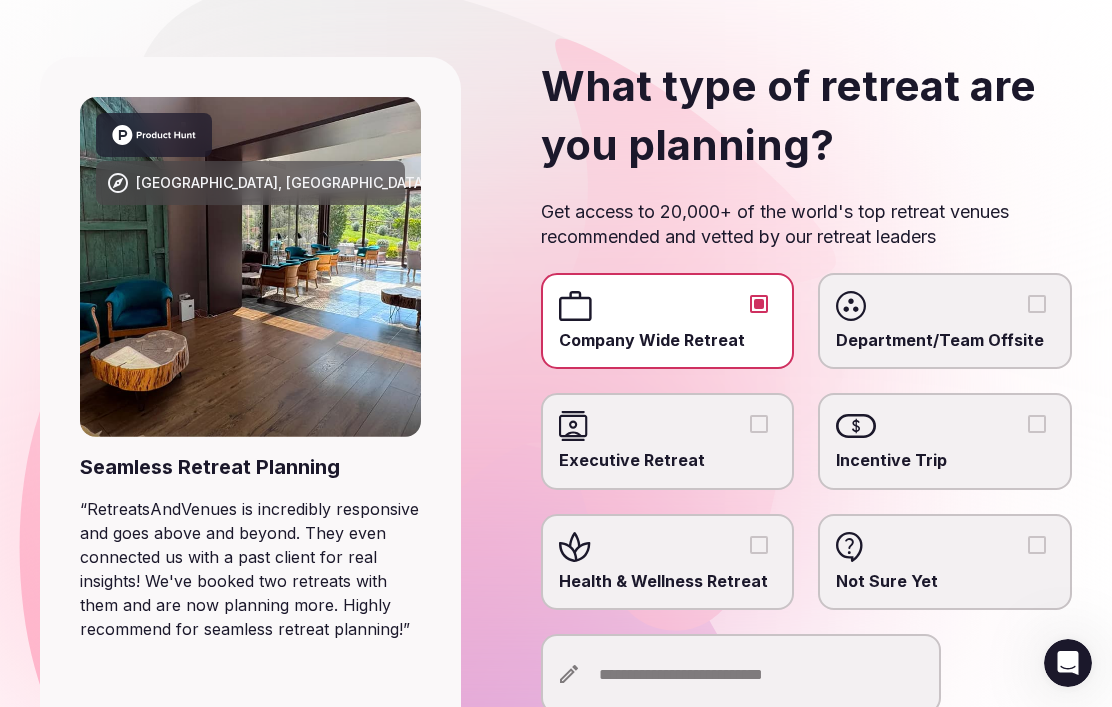 click on "What type of retreat are you planning? Get access to 20,000+ of the world's top retreat venues recommended and vetted by our retreat leaders Company Wide Retreat Department/Team Offsite Executive Retreat Incentive Trip Health & Wellness Retreat Not Sure Yet Back Next" at bounding box center [774, 436] 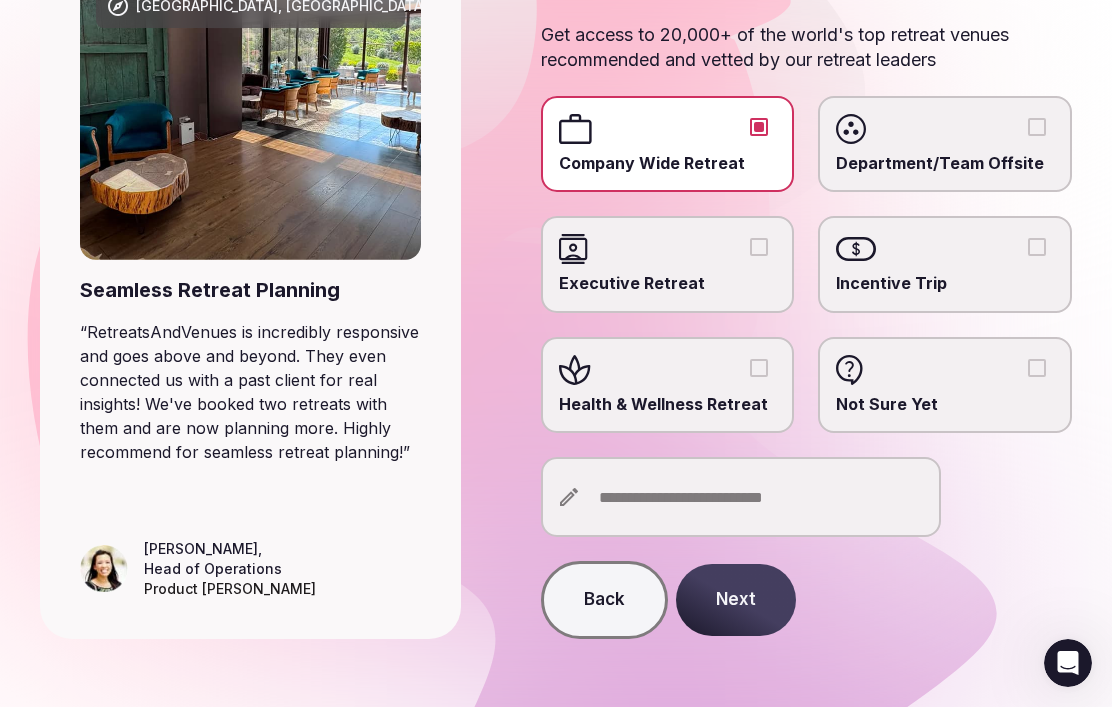 scroll, scrollTop: 284, scrollLeft: 0, axis: vertical 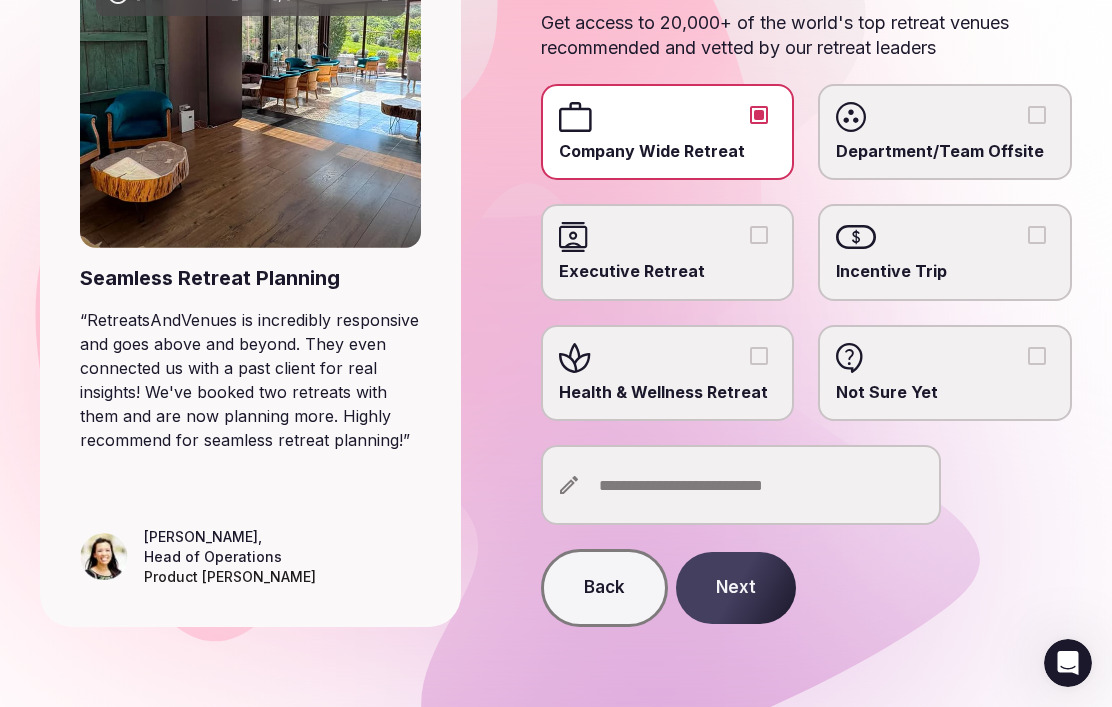 click on "Next" at bounding box center (736, 588) 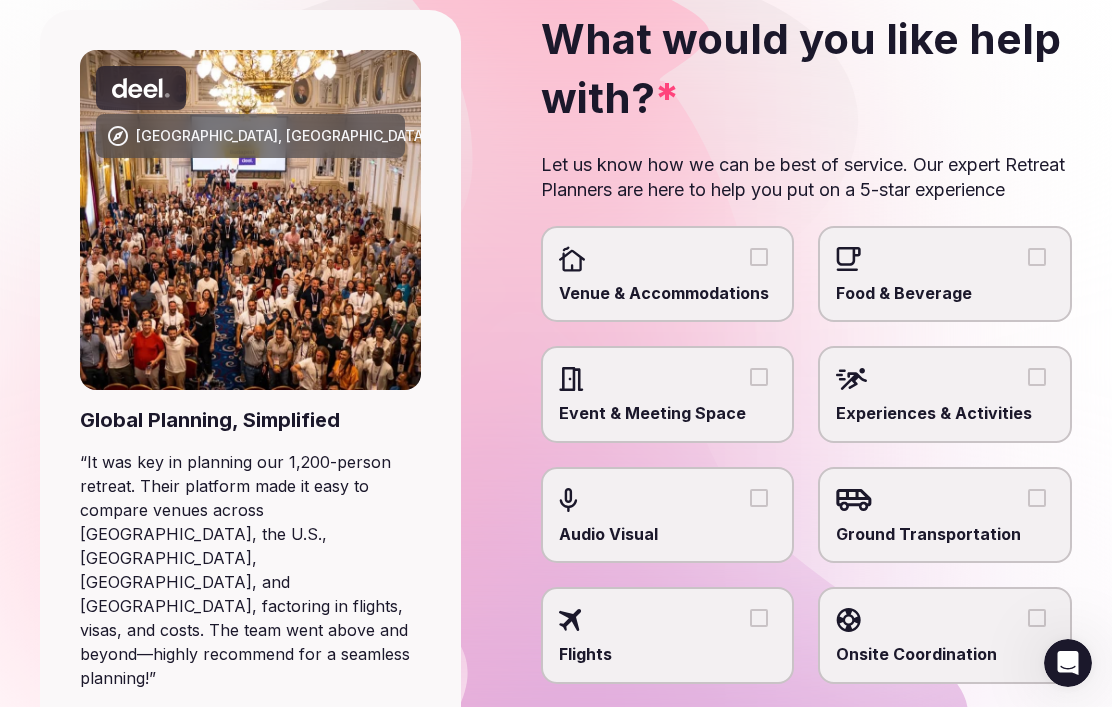 scroll, scrollTop: 165, scrollLeft: 0, axis: vertical 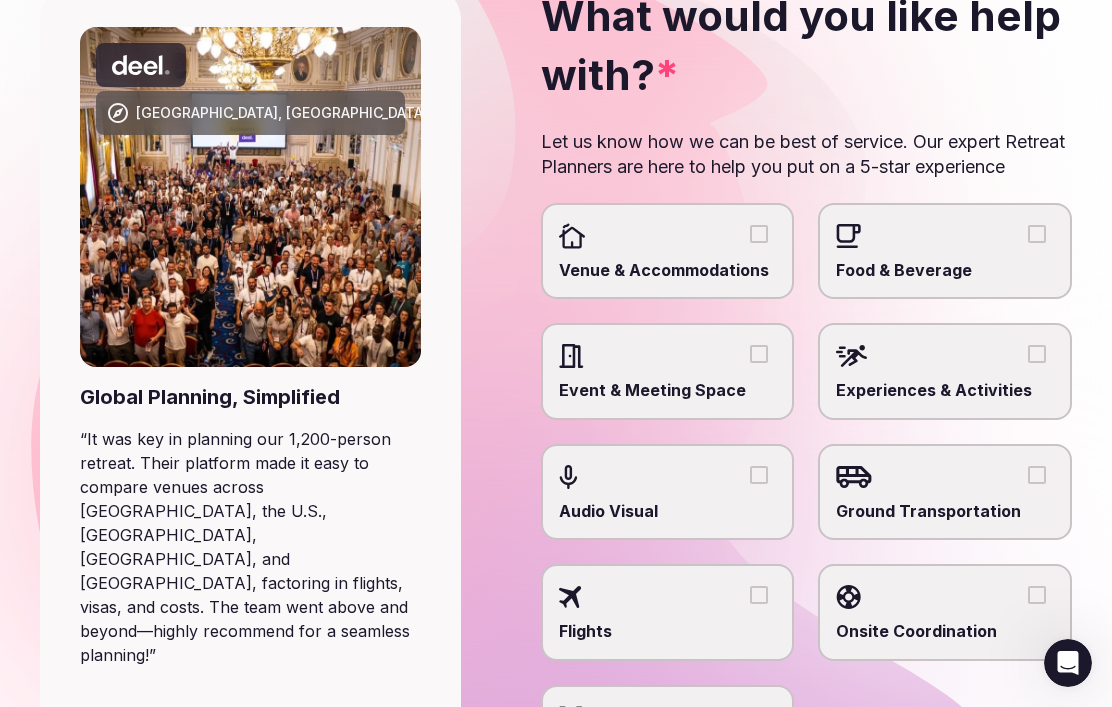 click on "Venue & Accommodations" at bounding box center [668, 251] 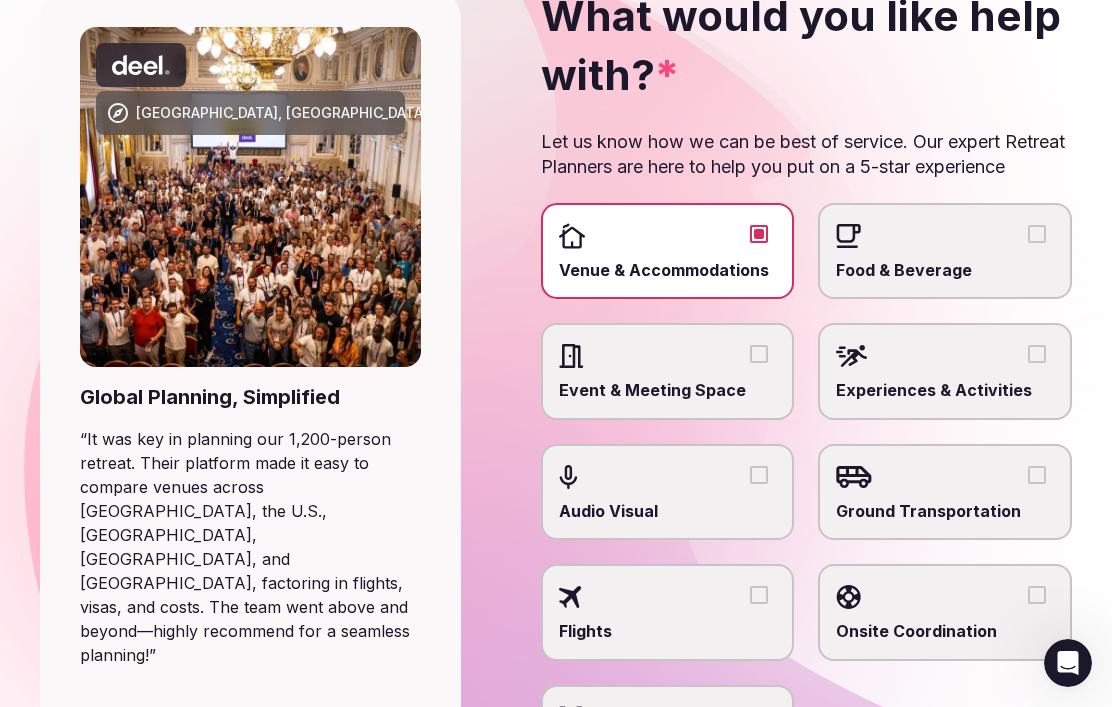 click on "Event & Meeting Space" at bounding box center [759, 354] 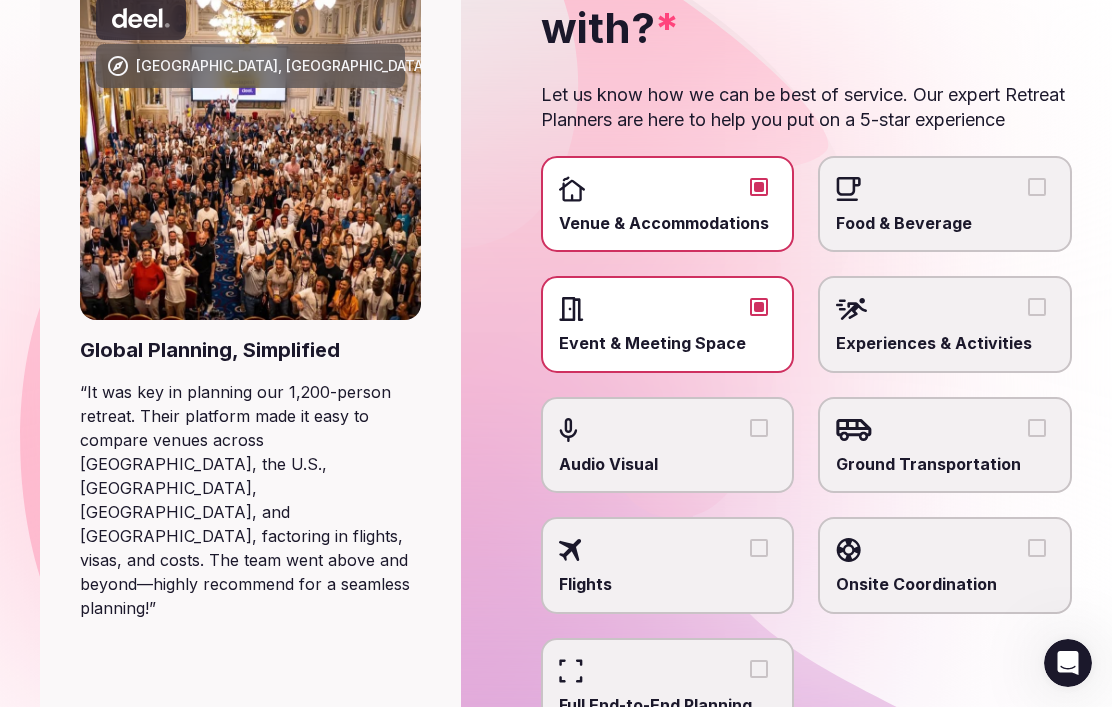 scroll, scrollTop: 214, scrollLeft: 0, axis: vertical 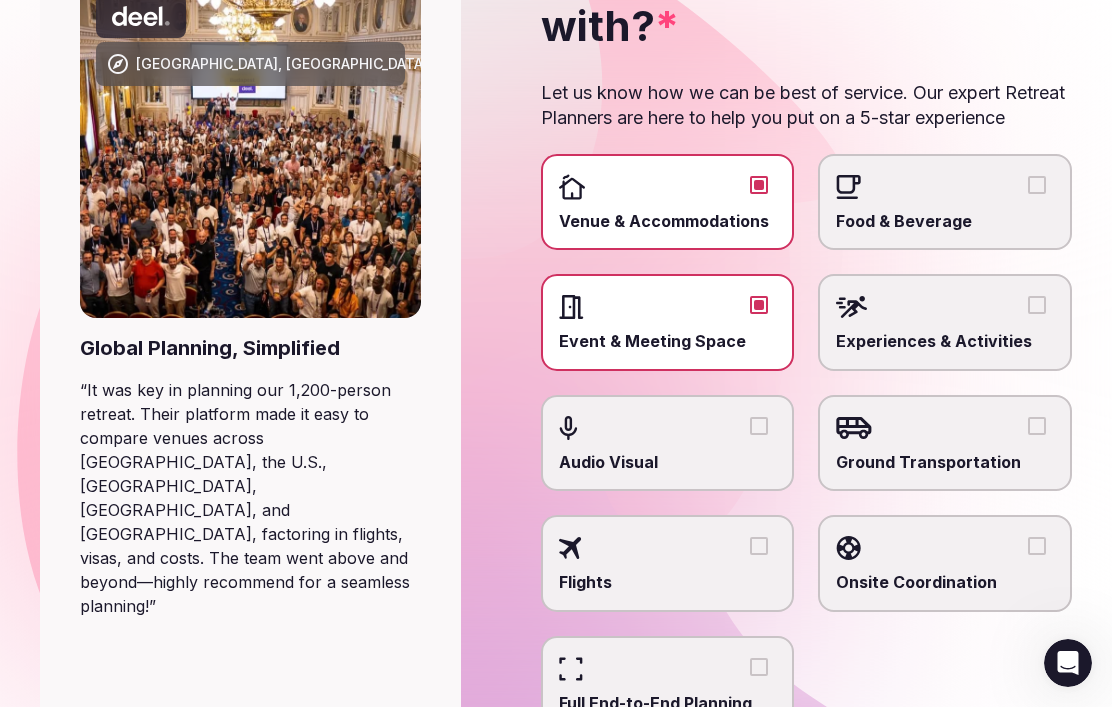 click on "Experiences & Activities" at bounding box center (945, 322) 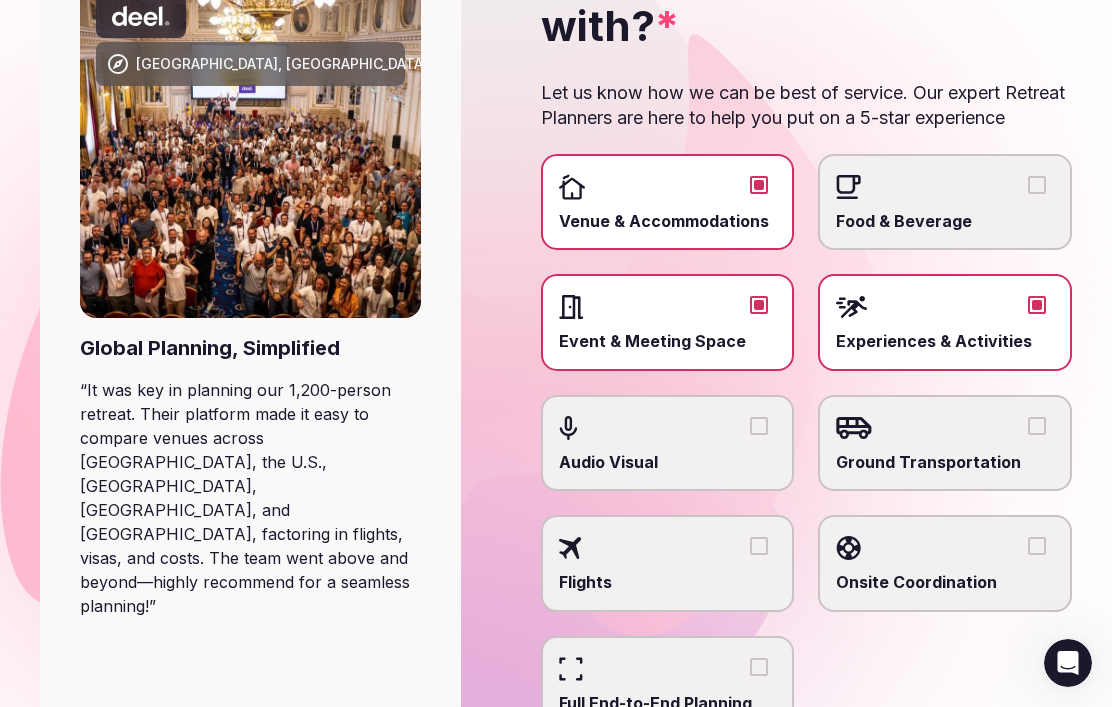 click on "Food & Beverage" at bounding box center [945, 221] 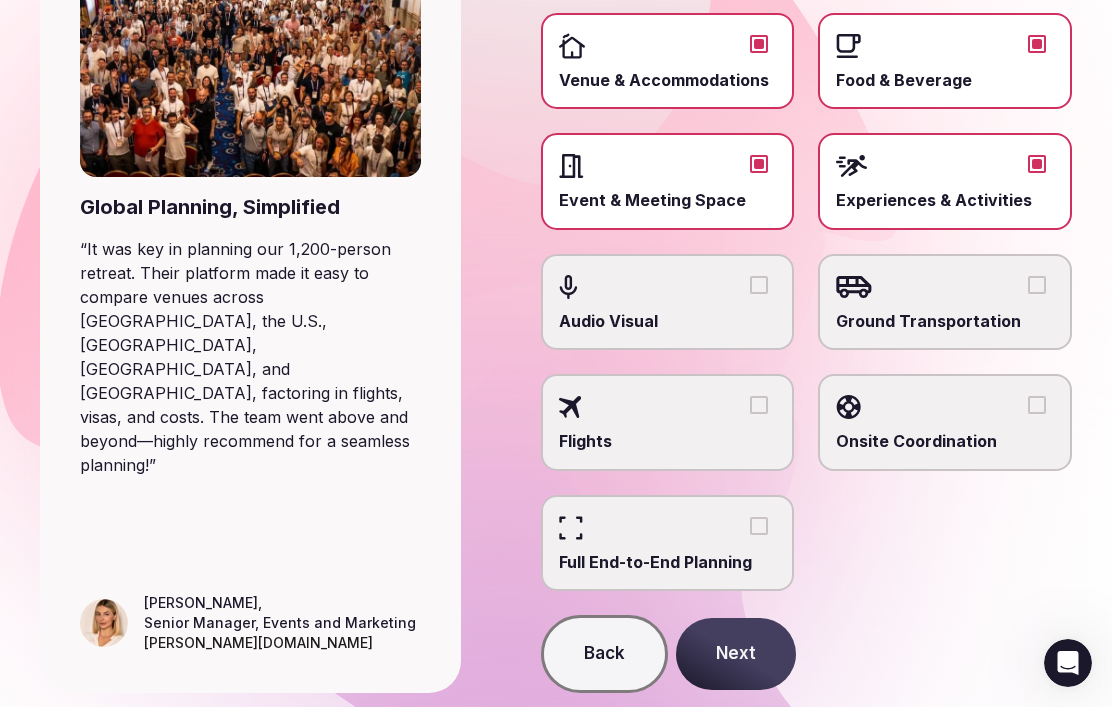 scroll, scrollTop: 401, scrollLeft: 0, axis: vertical 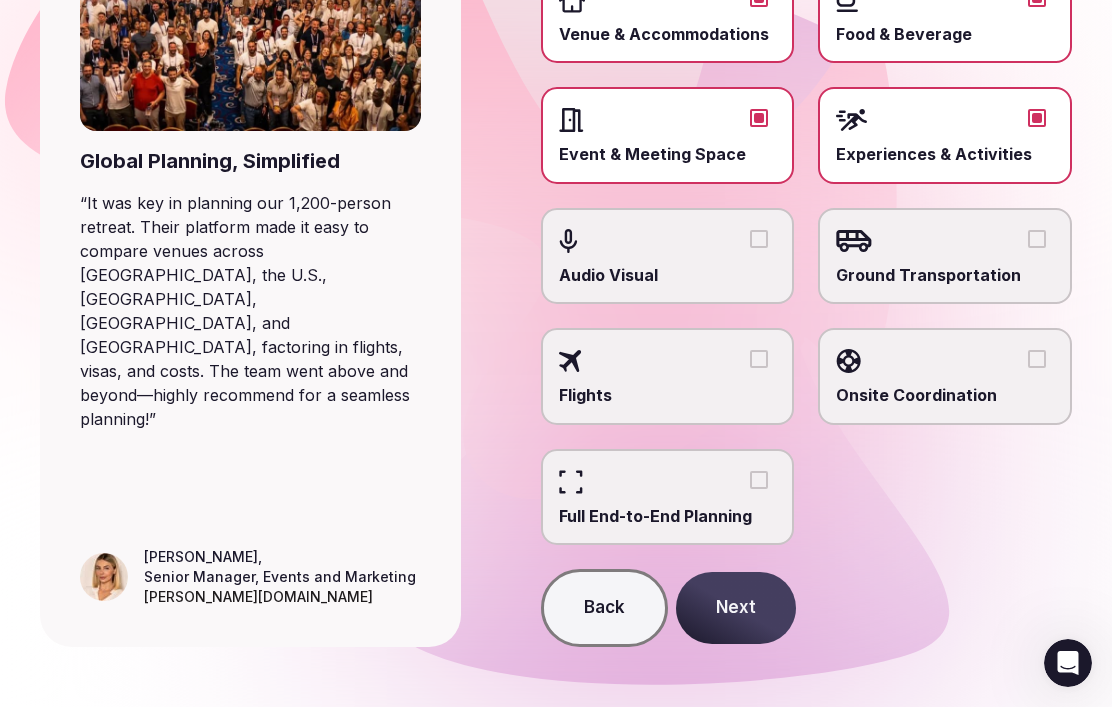 click at bounding box center (945, 241) 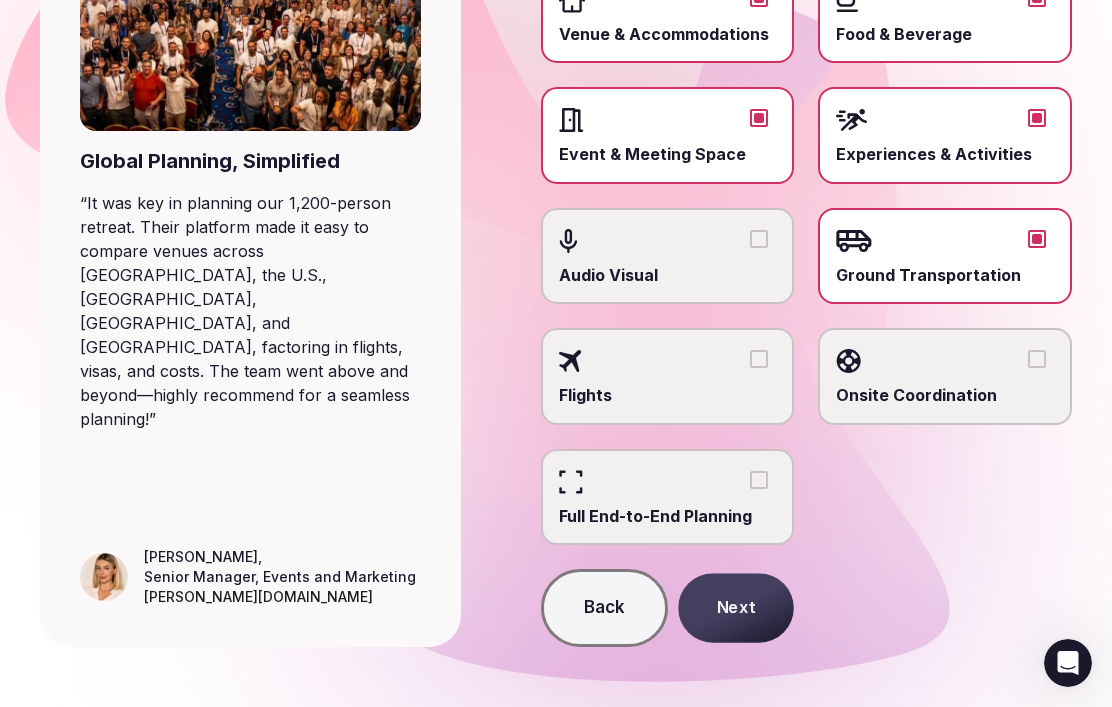 click on "Next" at bounding box center [736, 607] 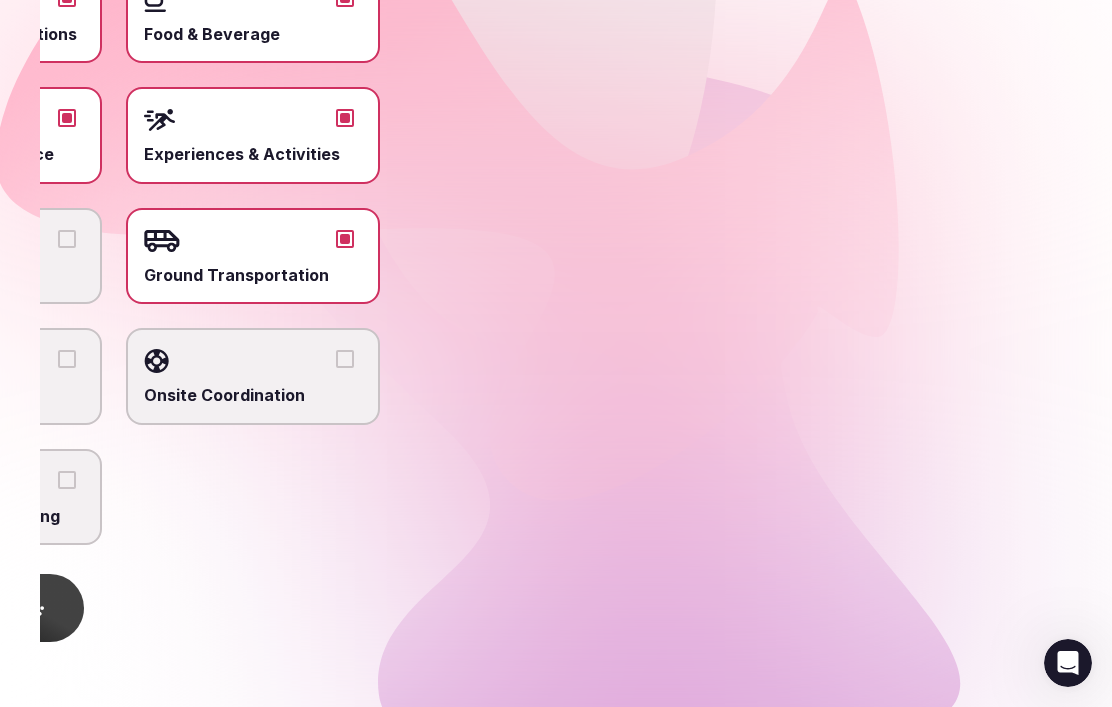 scroll, scrollTop: 0, scrollLeft: 0, axis: both 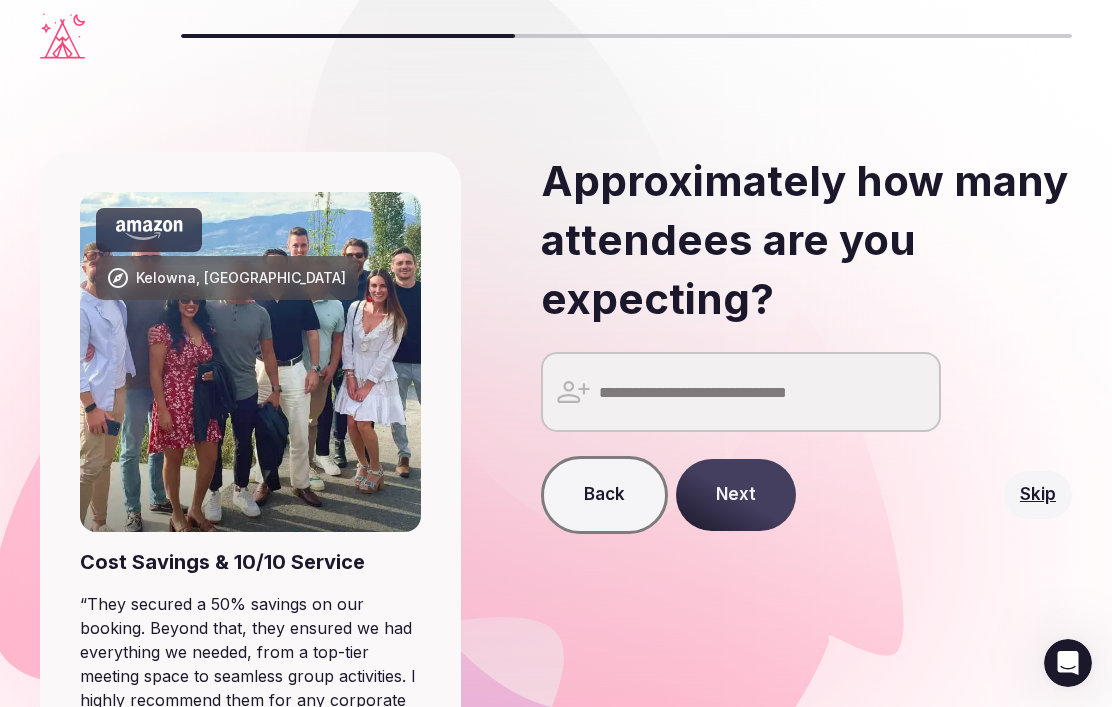 click at bounding box center [741, 392] 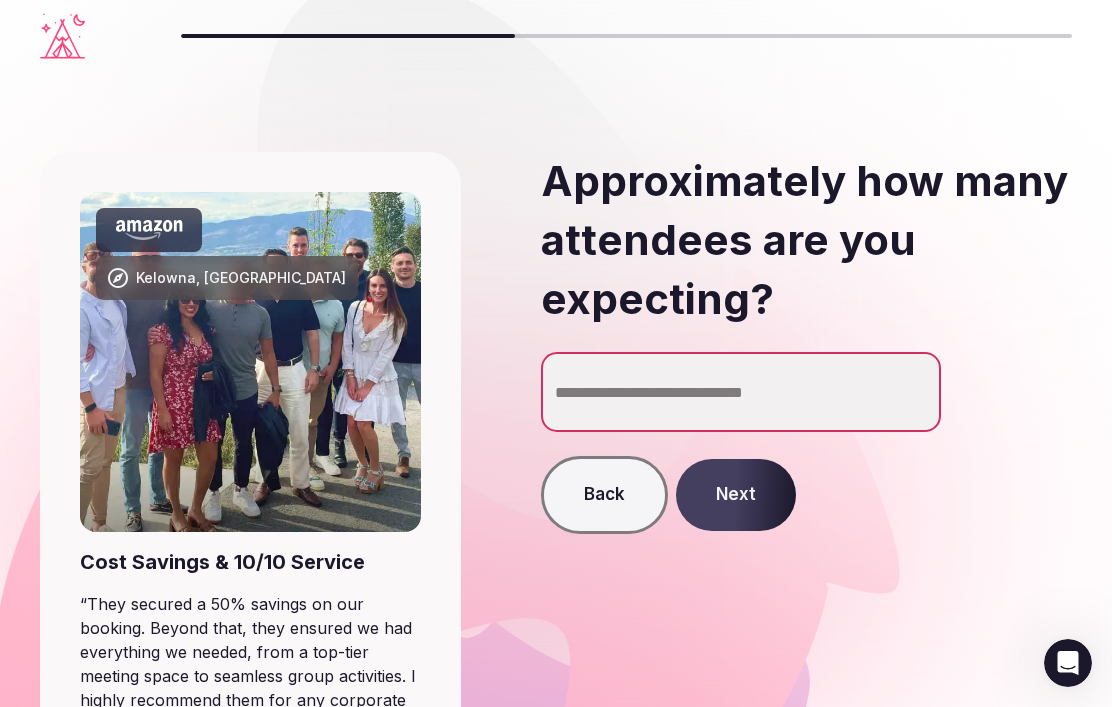 type on "**" 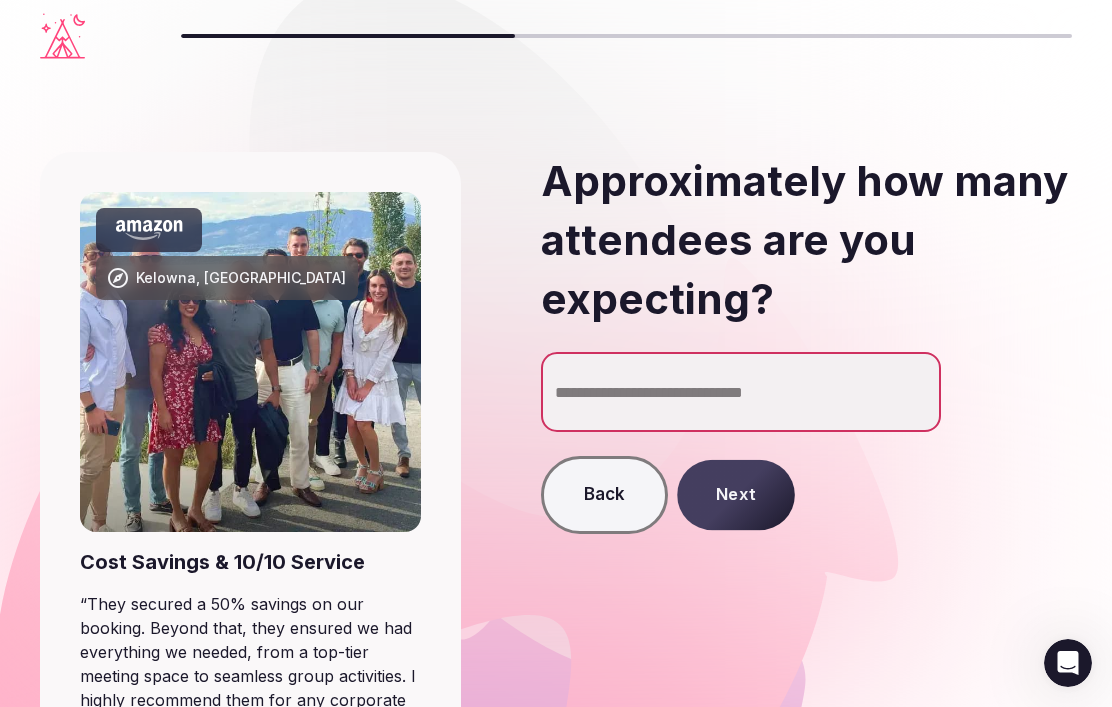 click on "Next" at bounding box center (736, 495) 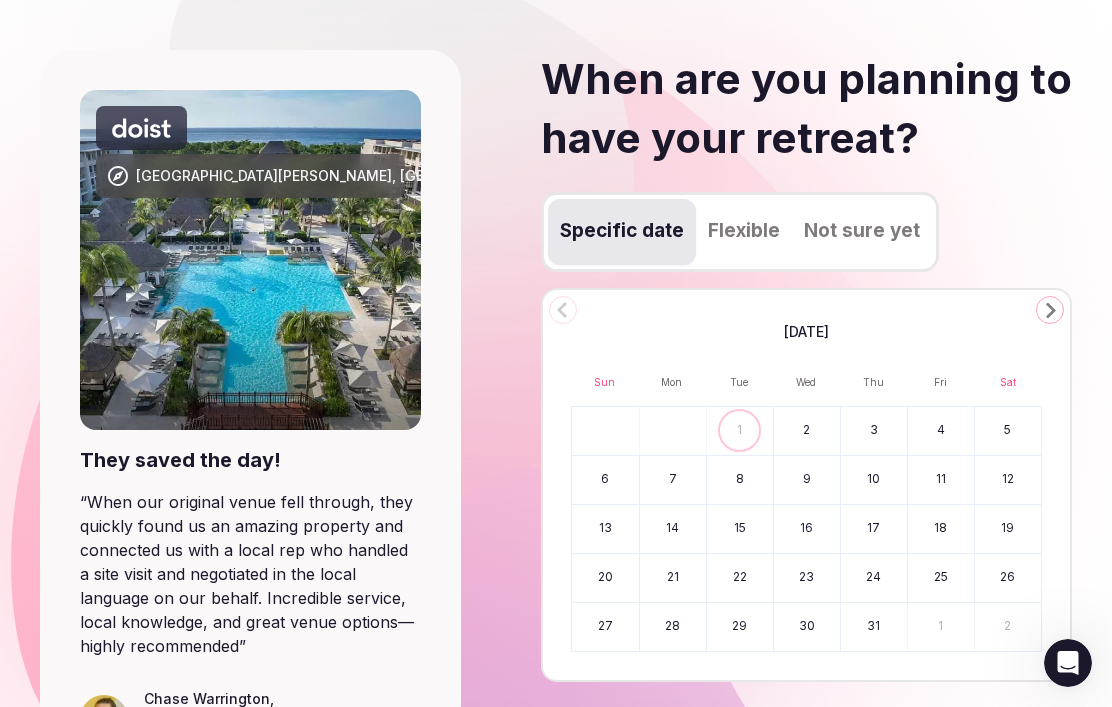 scroll, scrollTop: 113, scrollLeft: 0, axis: vertical 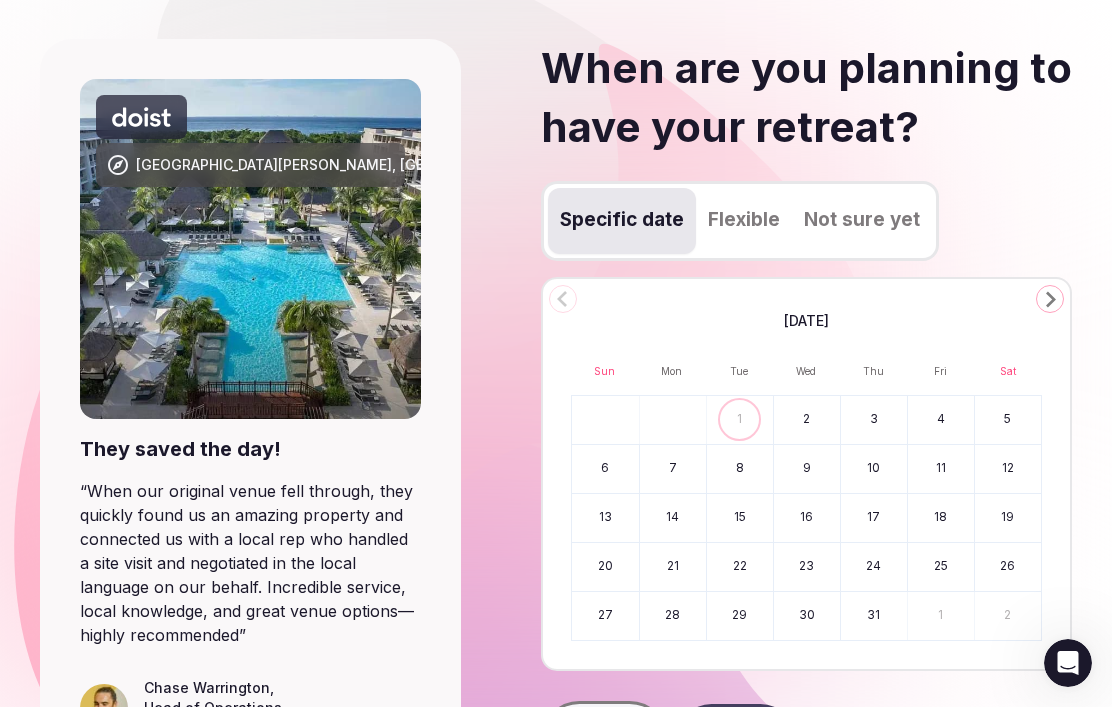 click 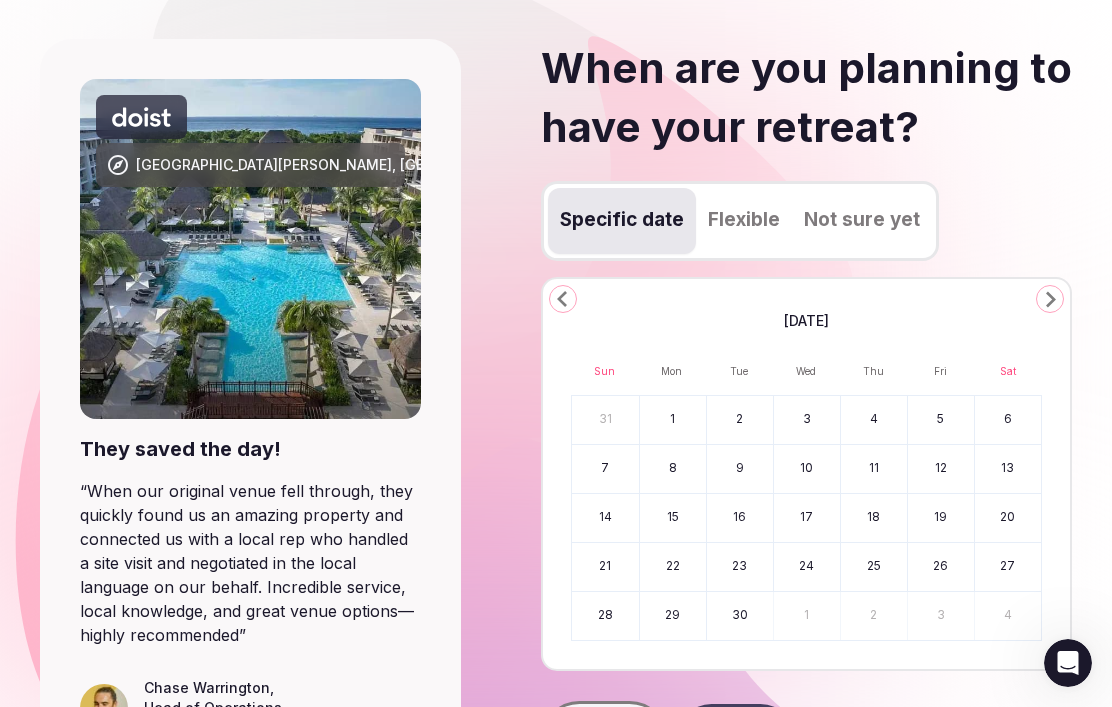 click 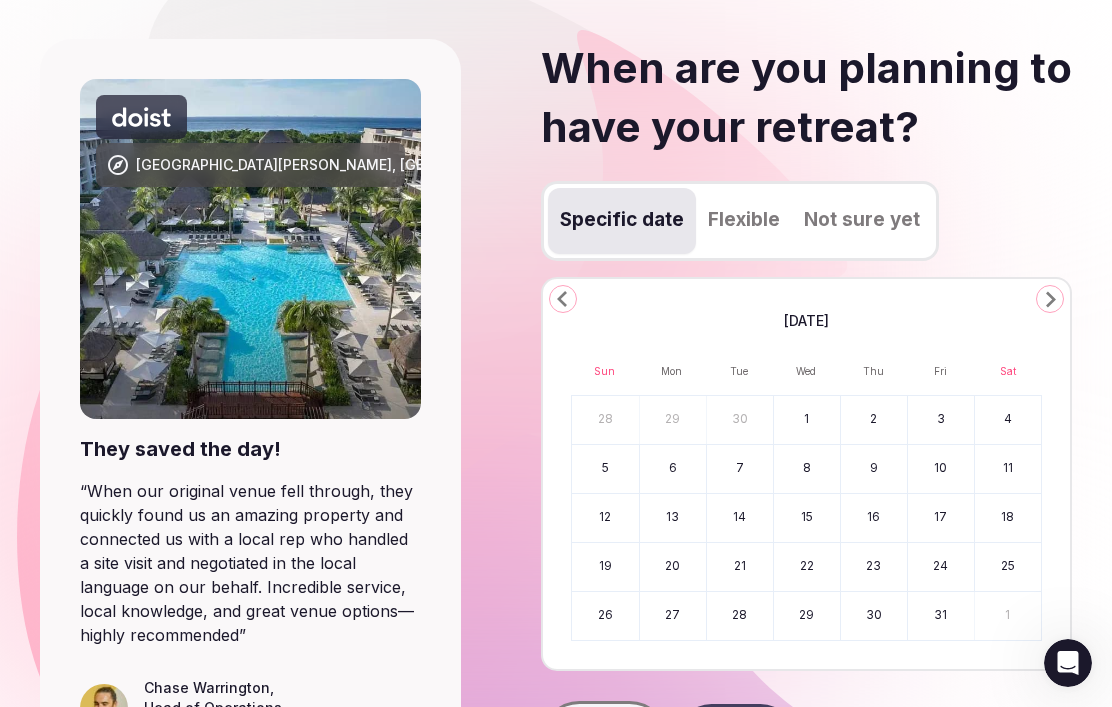 click 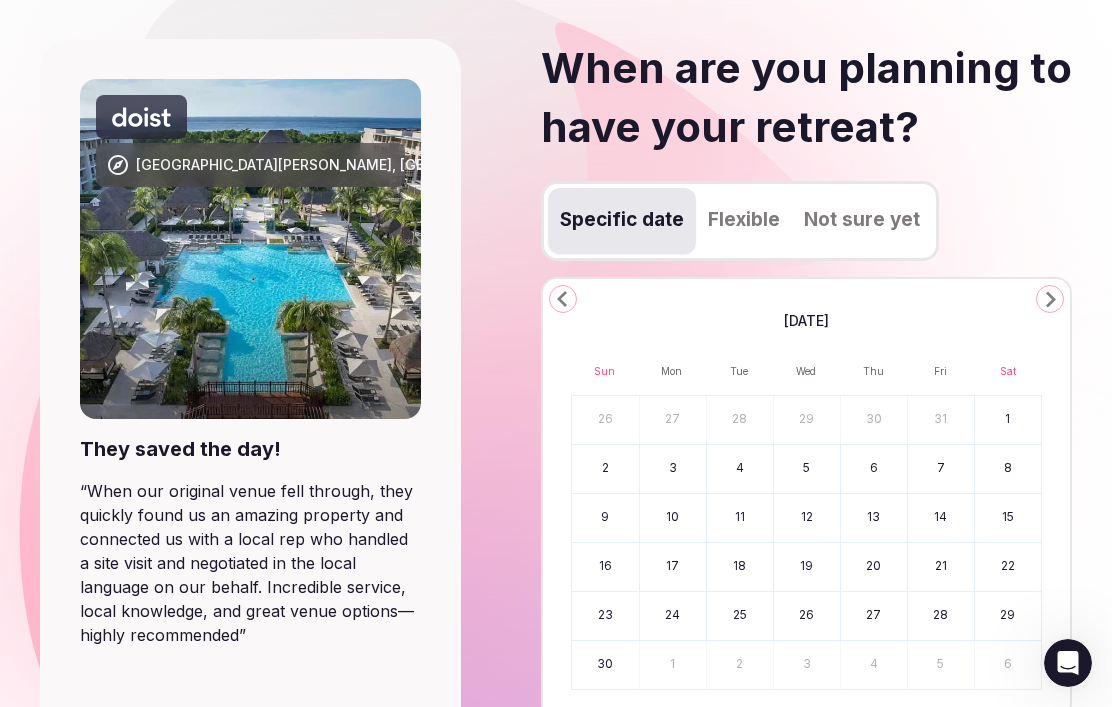 click 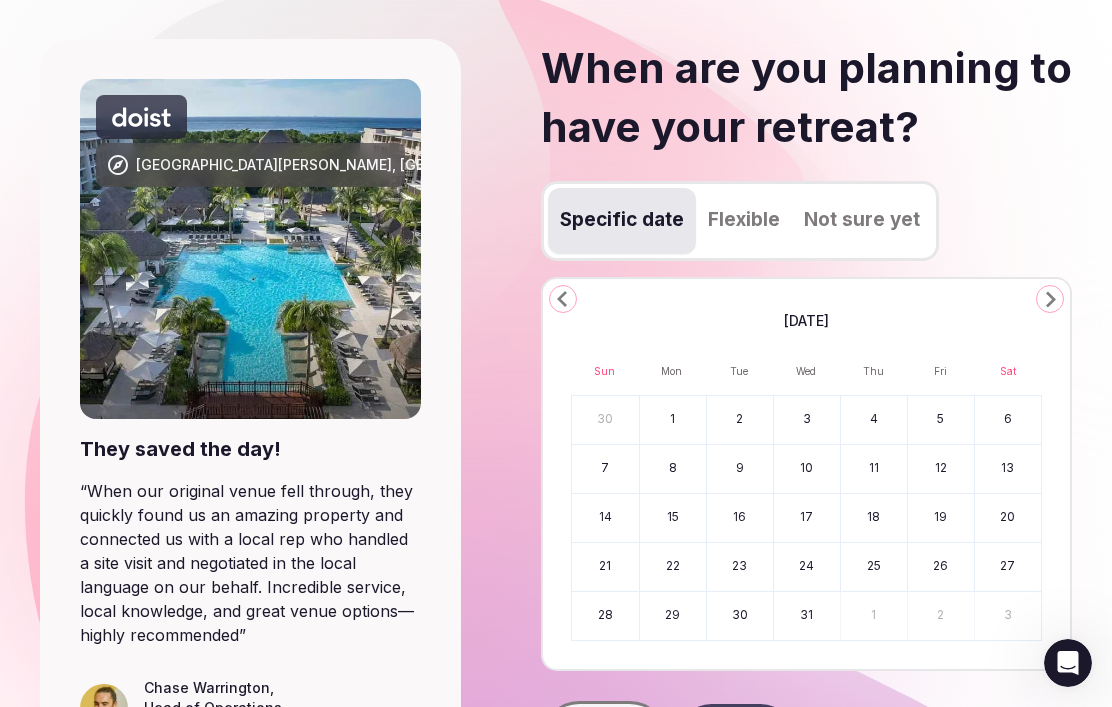 click on "1" at bounding box center [673, 420] 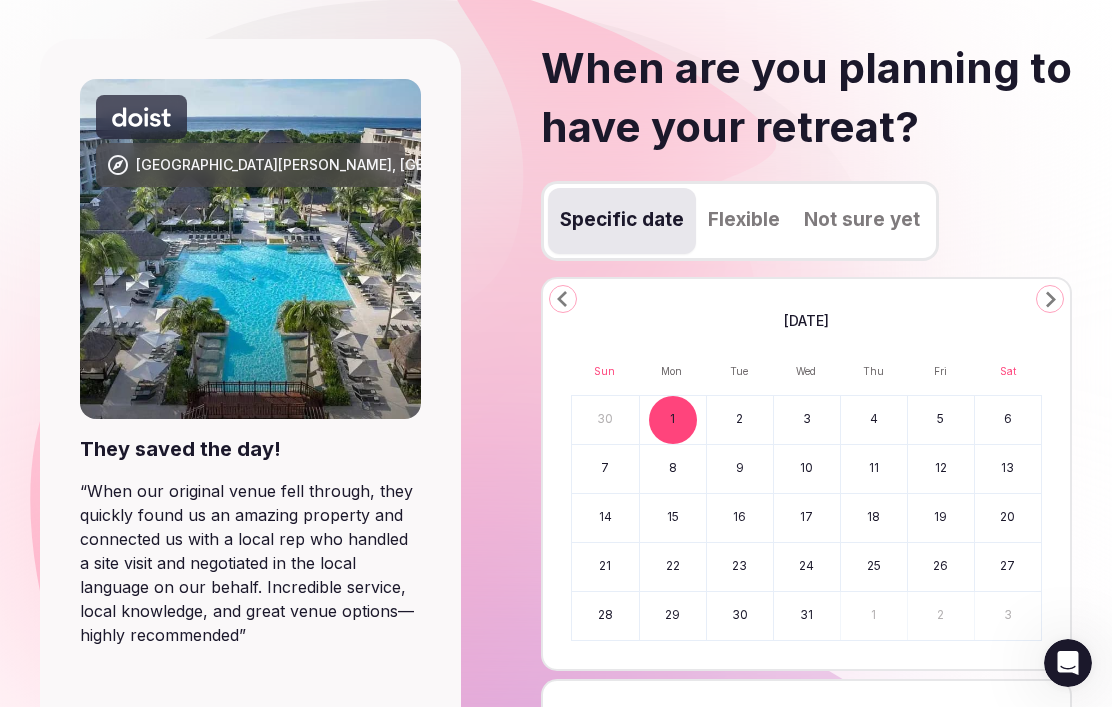 click on "5" at bounding box center (941, 420) 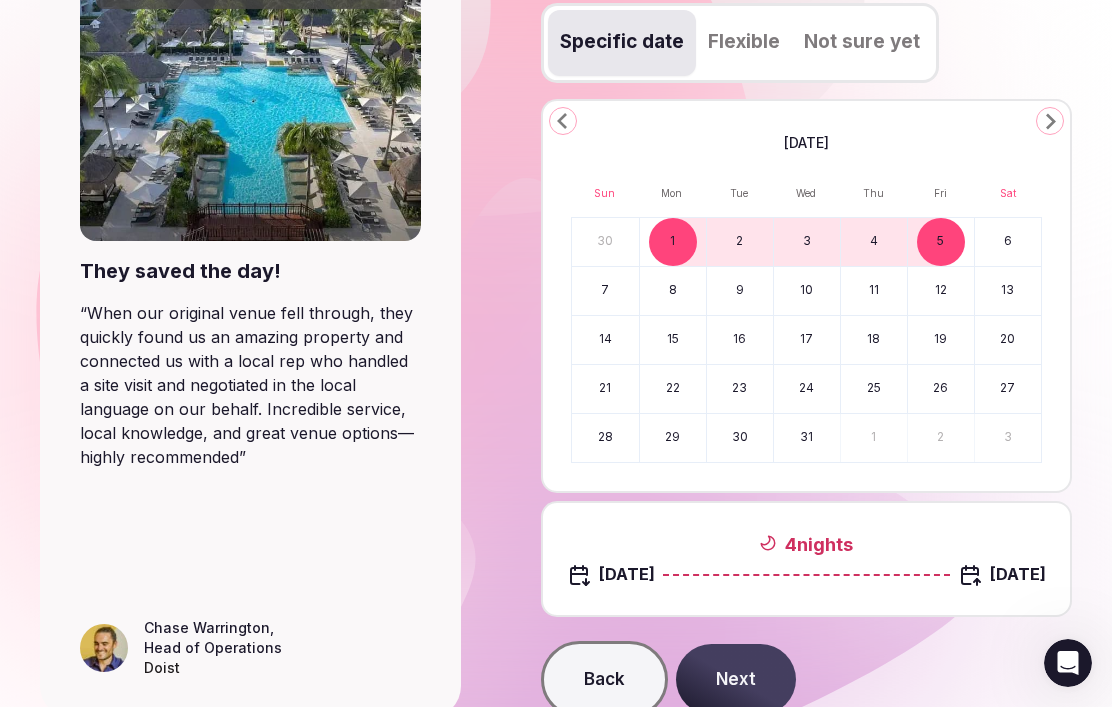 scroll, scrollTop: 382, scrollLeft: 0, axis: vertical 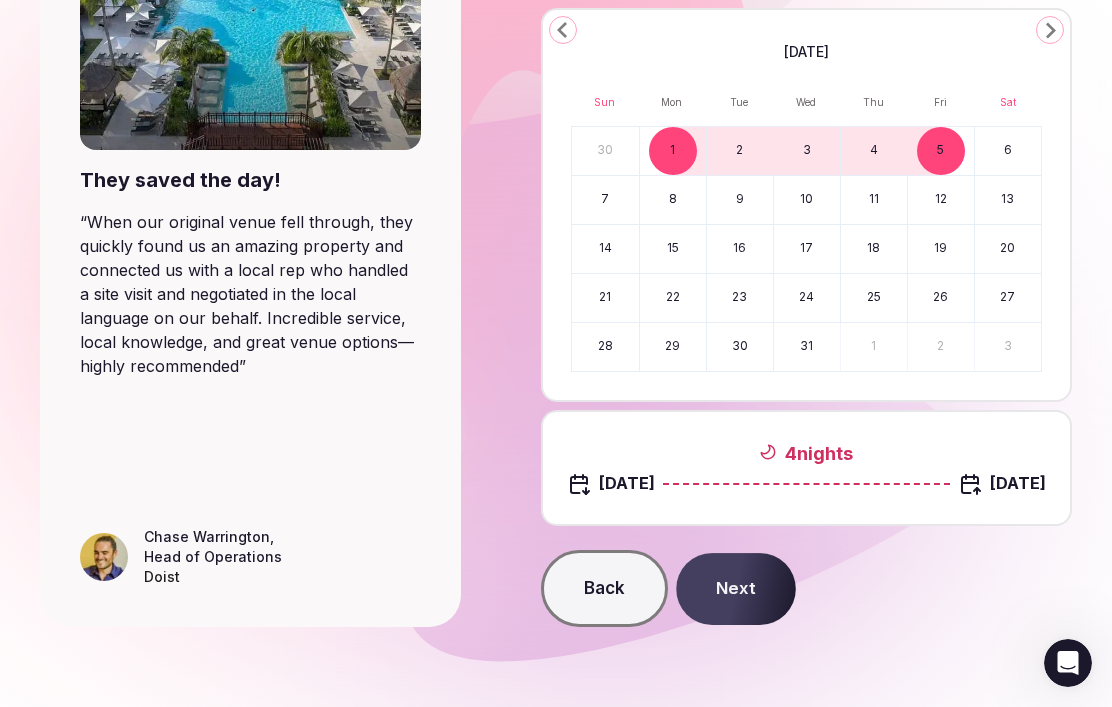 click on "Next" at bounding box center (736, 589) 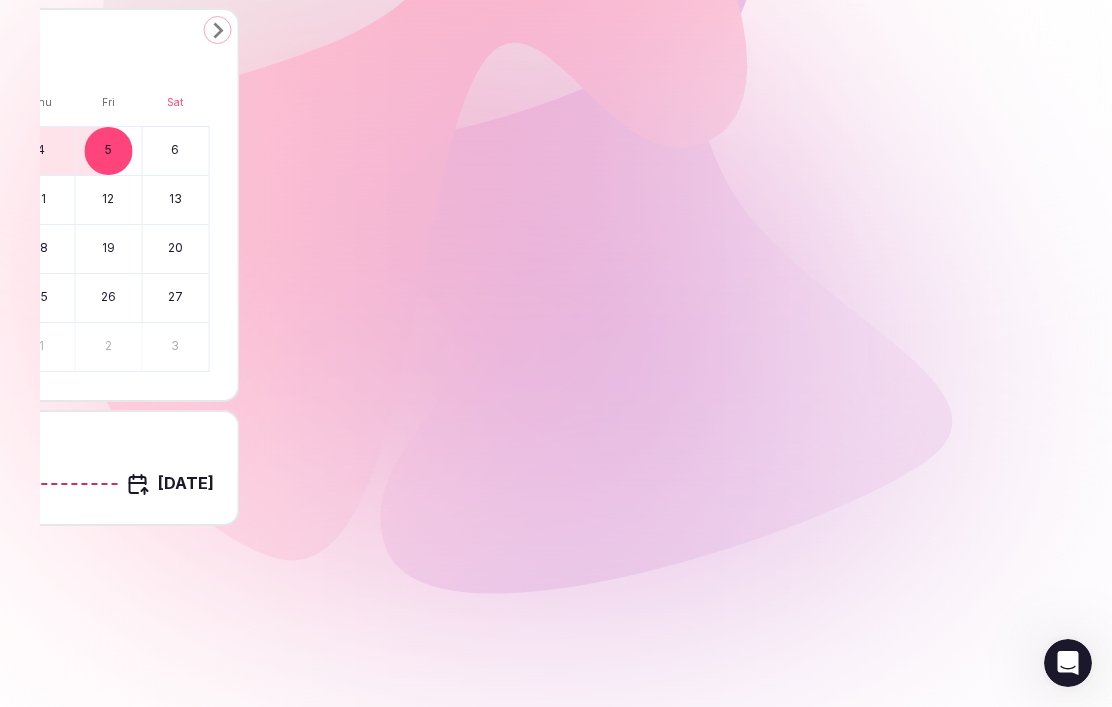 scroll, scrollTop: 0, scrollLeft: 0, axis: both 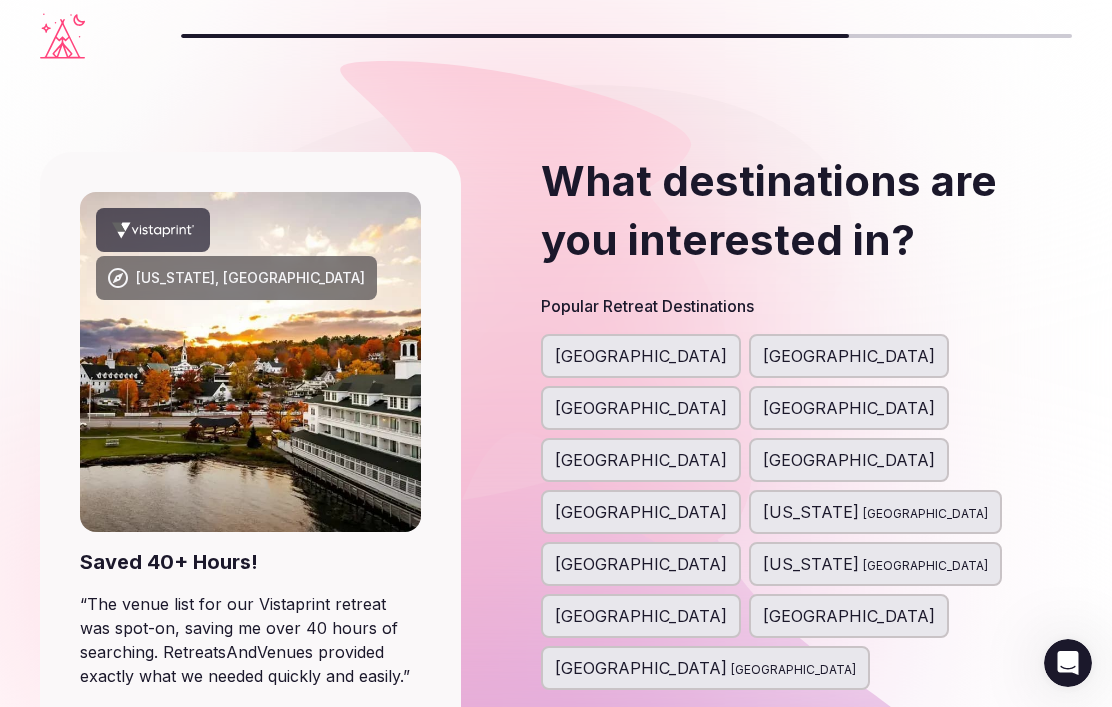 click on "[GEOGRAPHIC_DATA]" at bounding box center (849, 356) 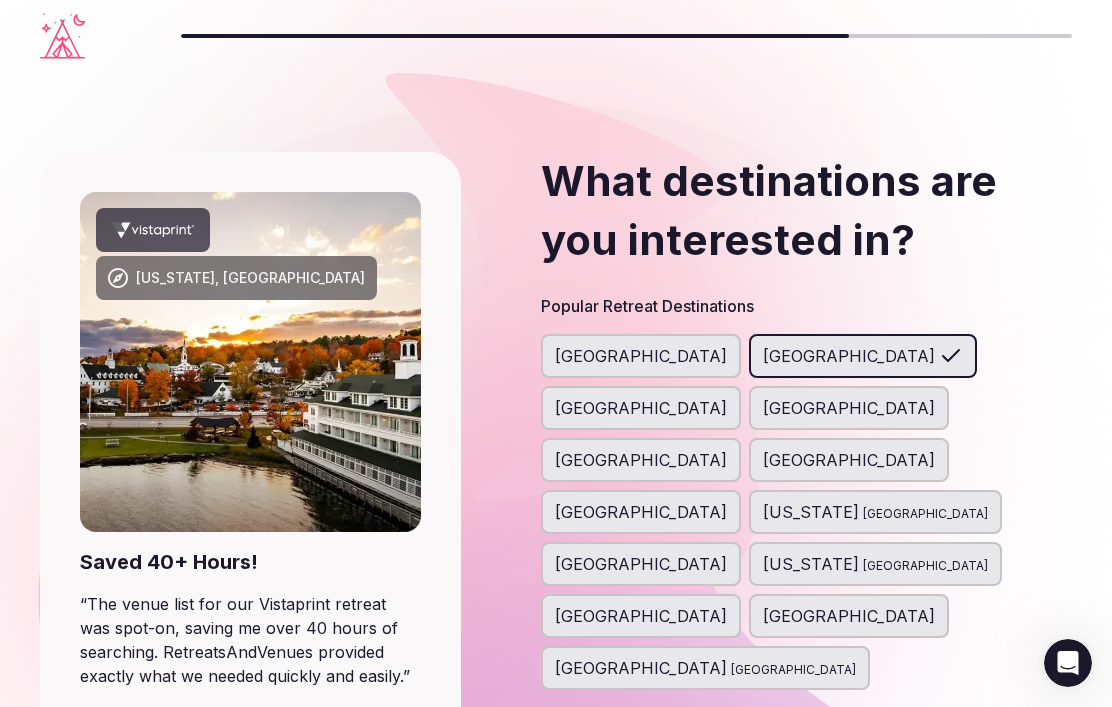 click at bounding box center [806, 744] 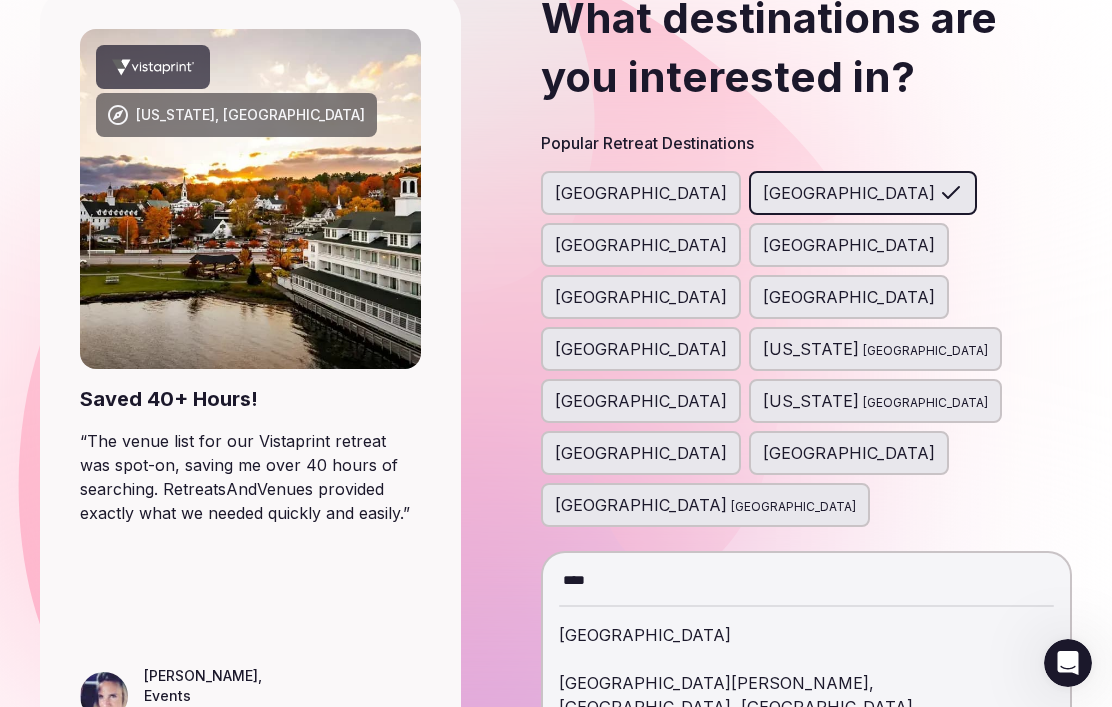 scroll, scrollTop: 171, scrollLeft: 0, axis: vertical 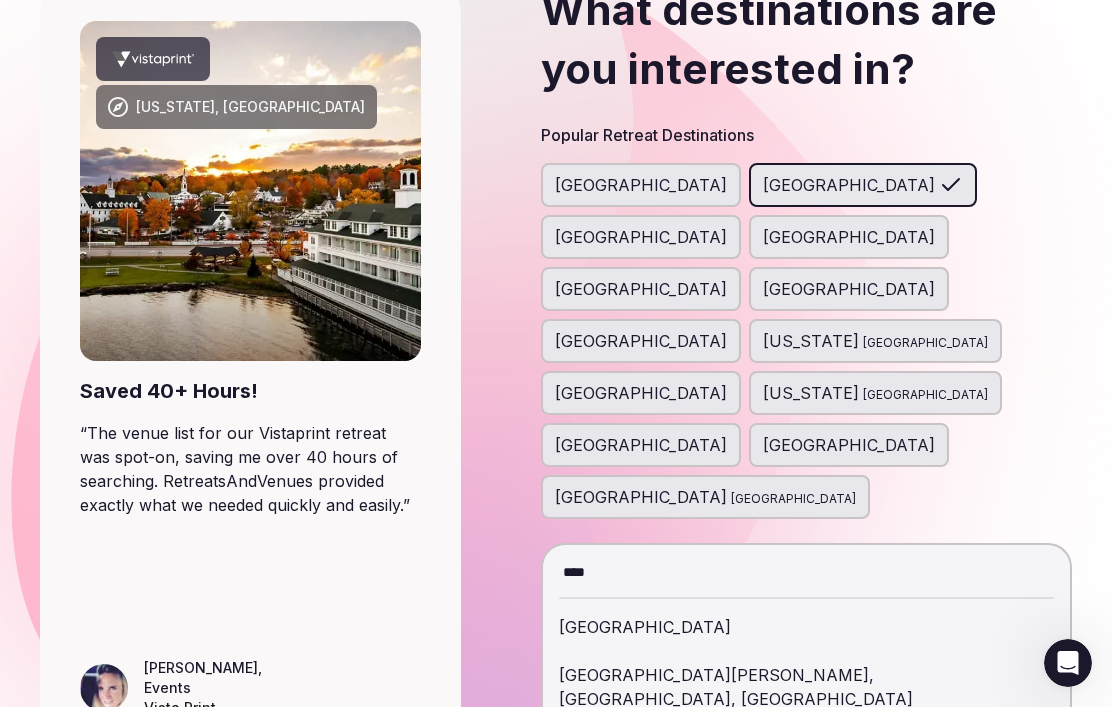 type on "****" 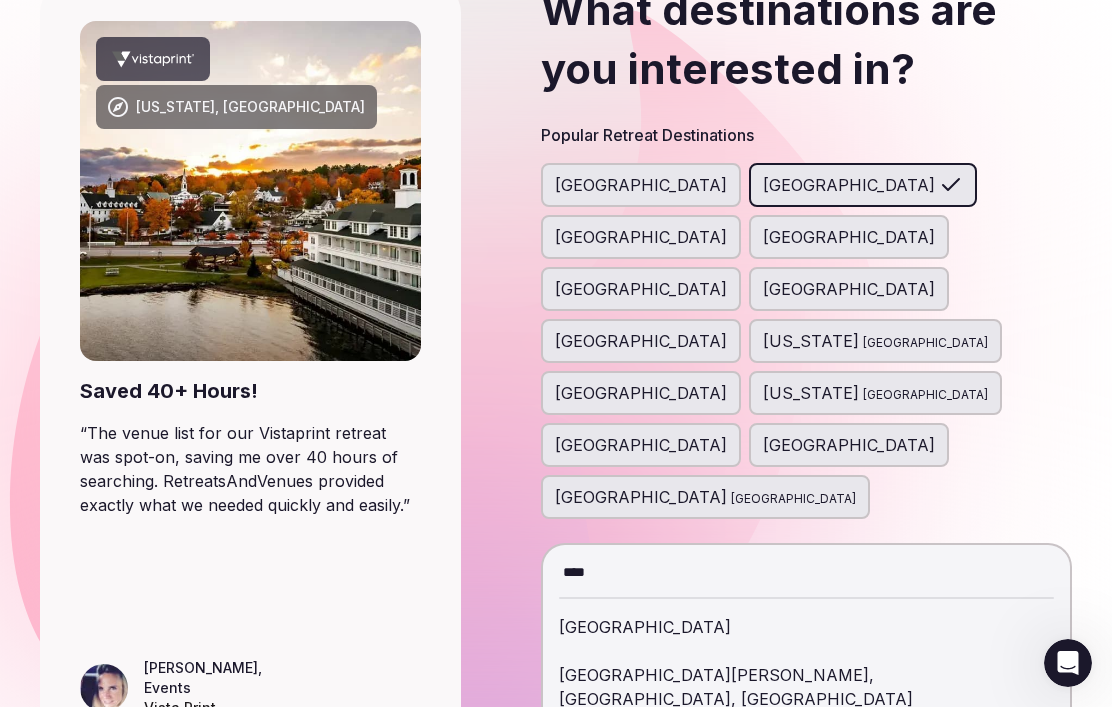 click on "[GEOGRAPHIC_DATA][PERSON_NAME], [GEOGRAPHIC_DATA], [GEOGRAPHIC_DATA]" at bounding box center (806, 687) 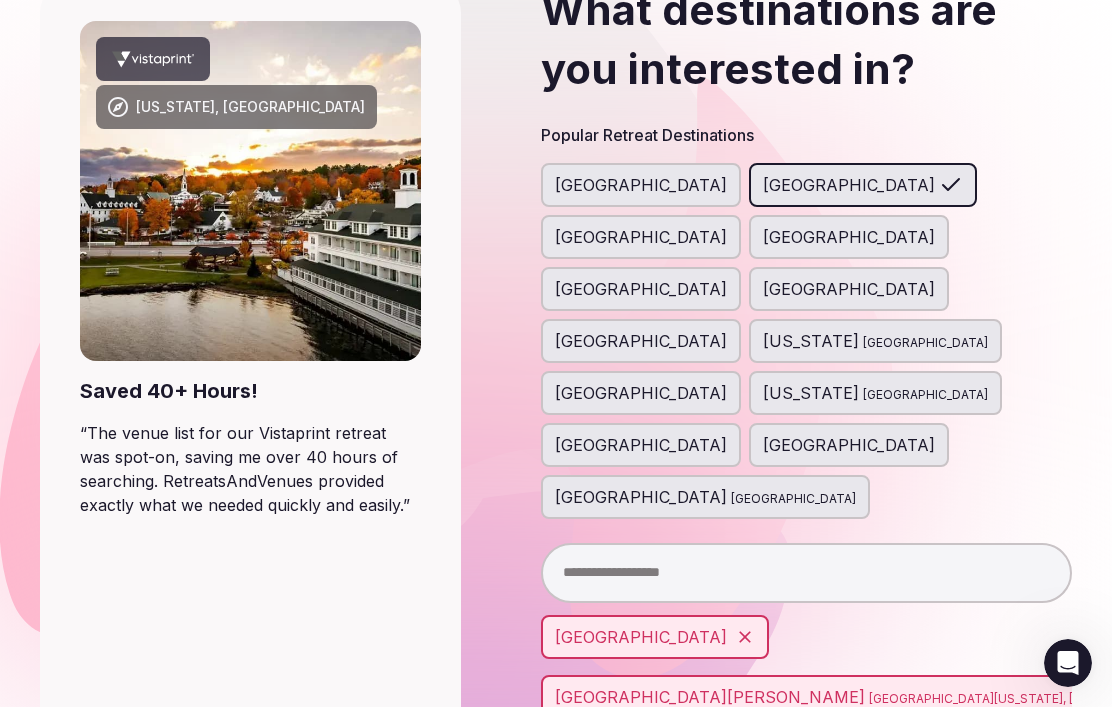 click 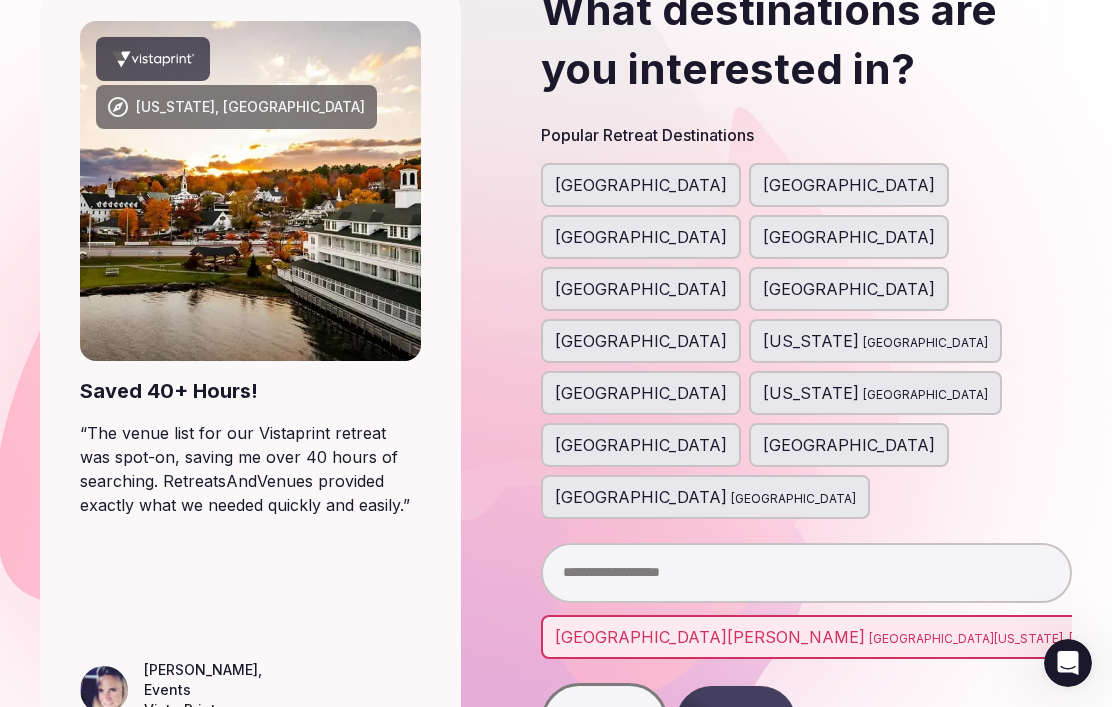 click on "Next" at bounding box center [736, 722] 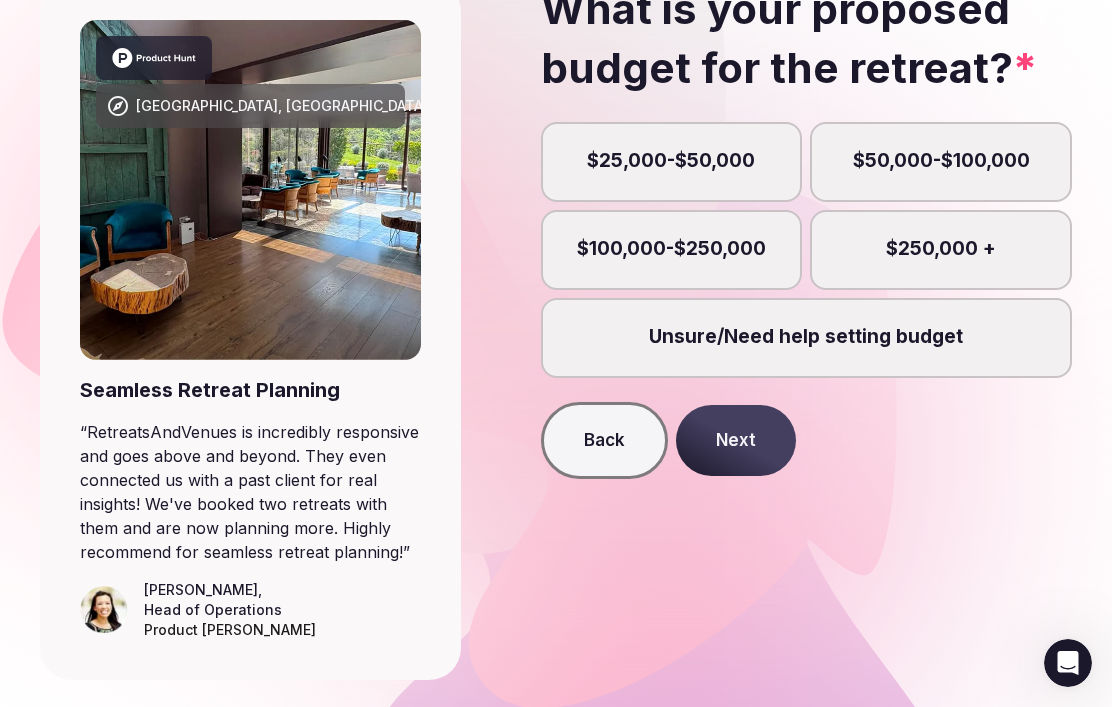 scroll, scrollTop: 173, scrollLeft: 0, axis: vertical 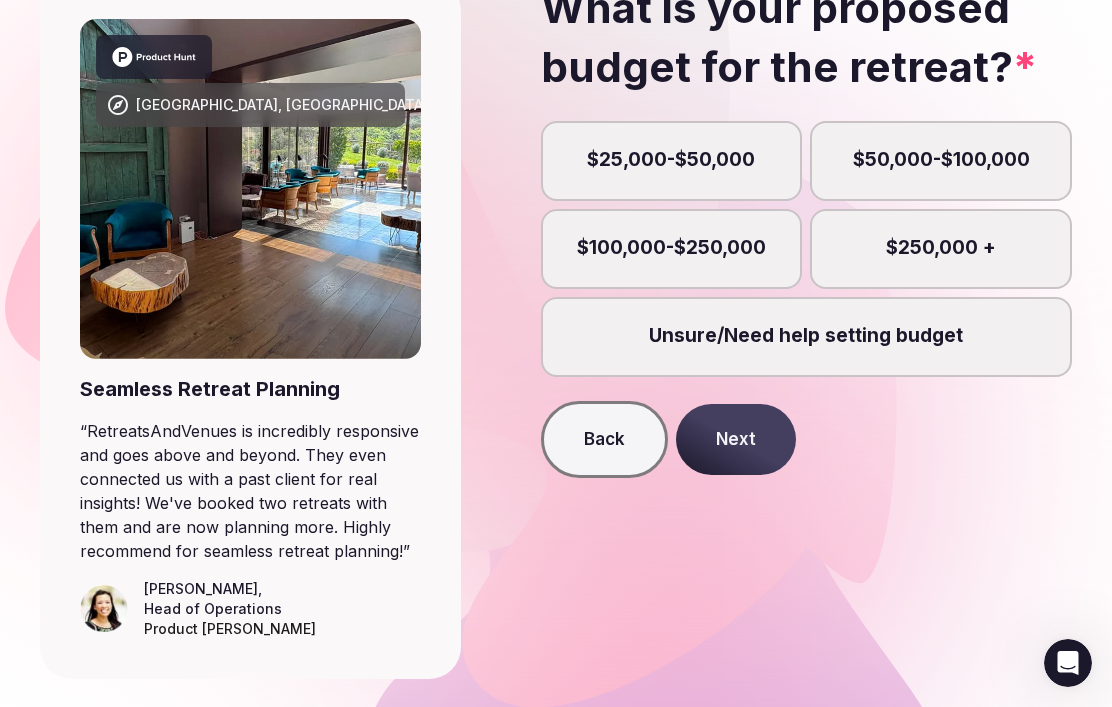 click on "Unsure/Need help setting budget" at bounding box center [806, 337] 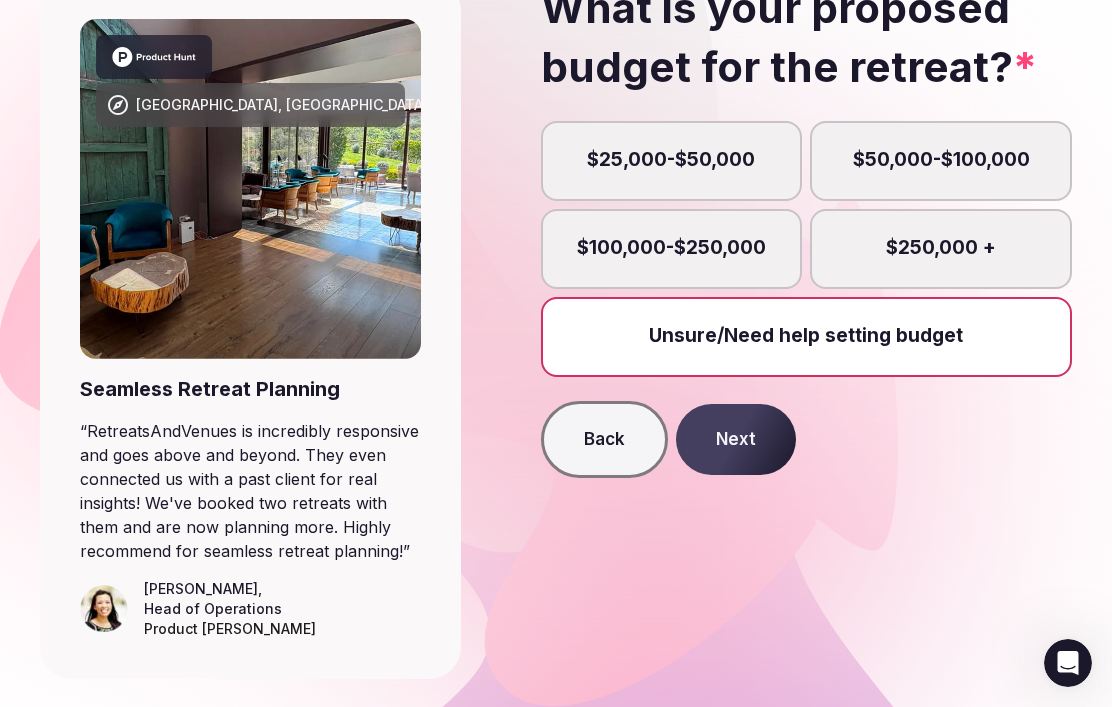 click on "Next" at bounding box center [736, 440] 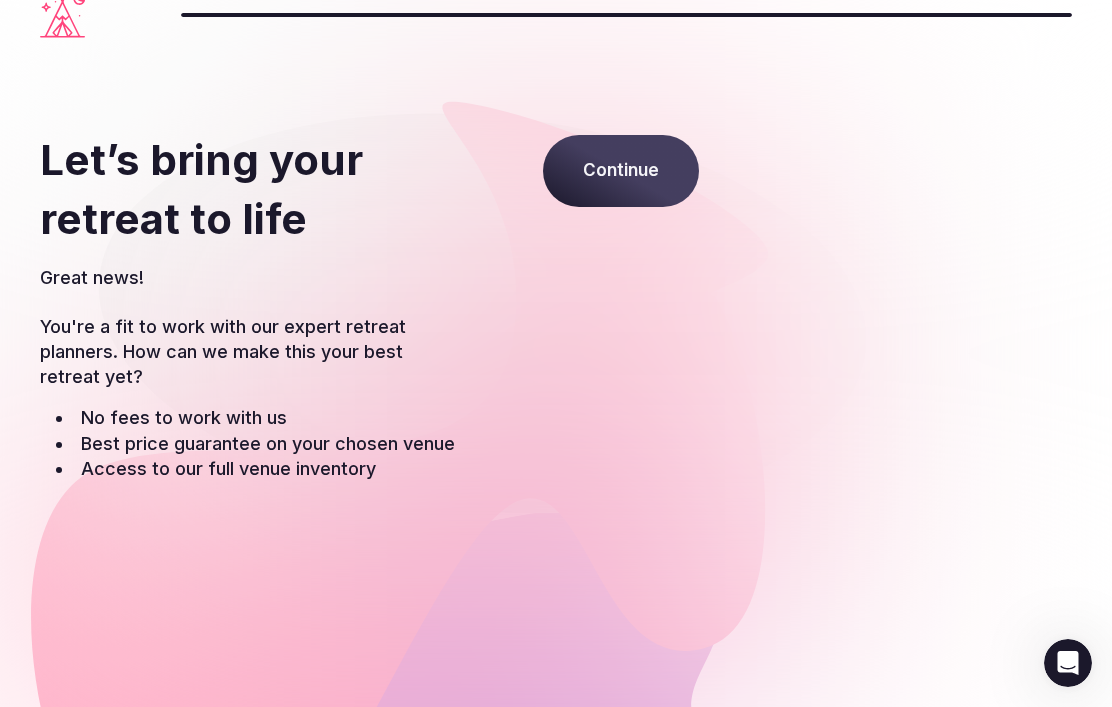 scroll, scrollTop: 0, scrollLeft: 0, axis: both 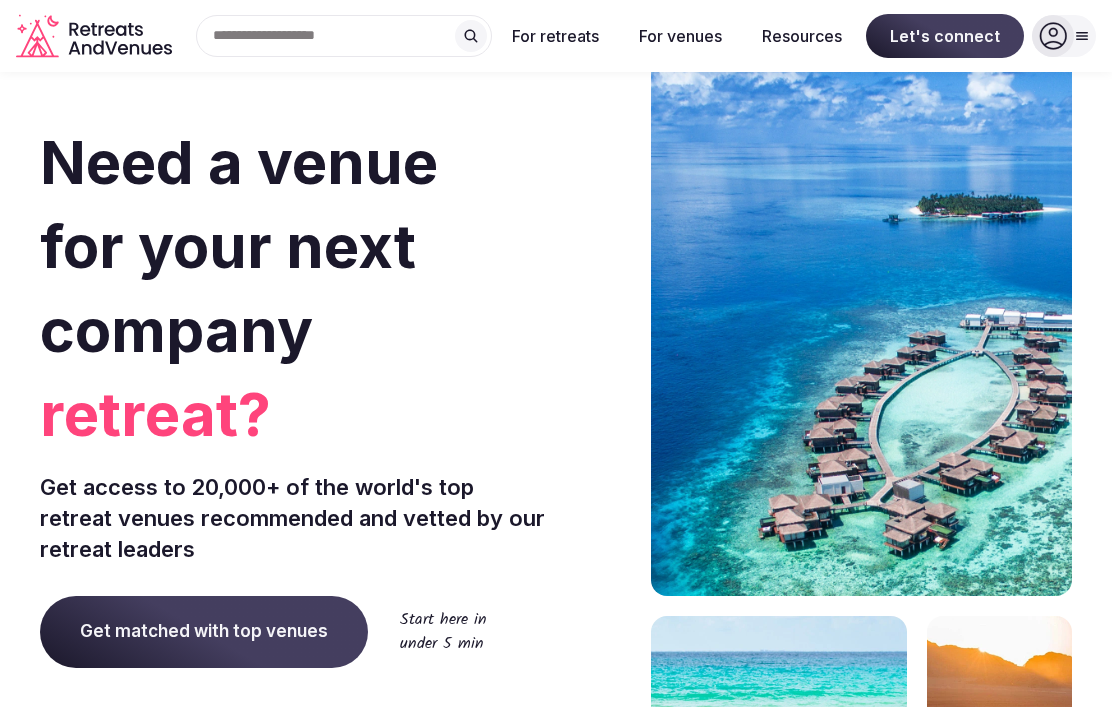 click at bounding box center [599, 610] 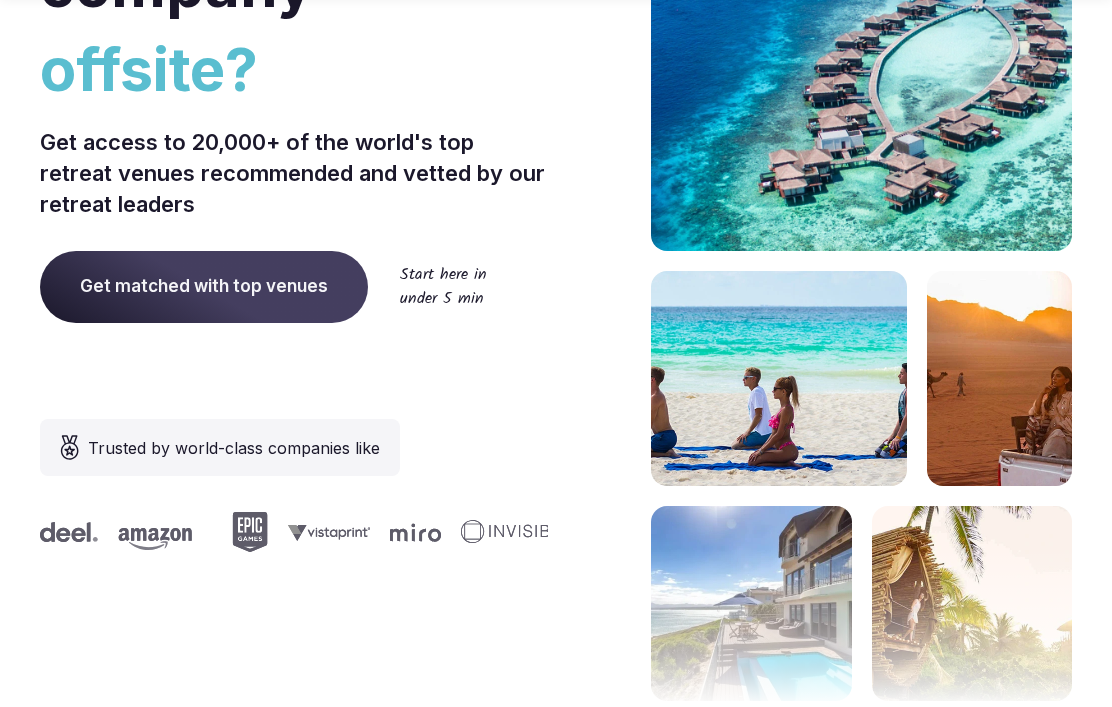 scroll, scrollTop: 0, scrollLeft: 0, axis: both 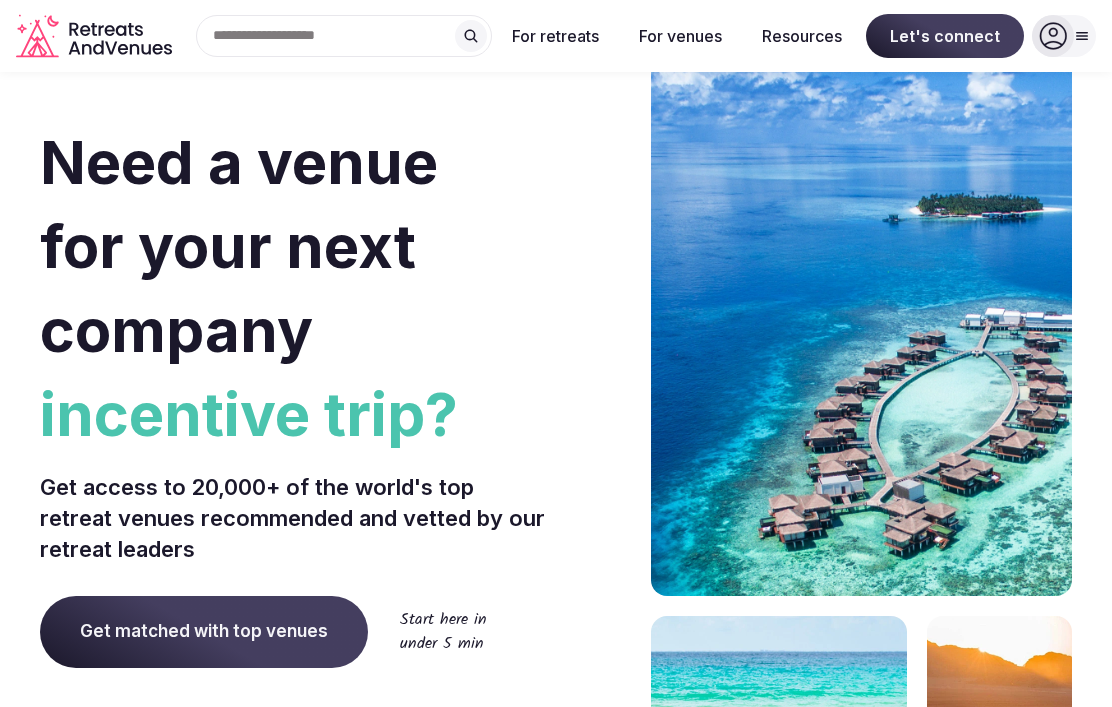 click 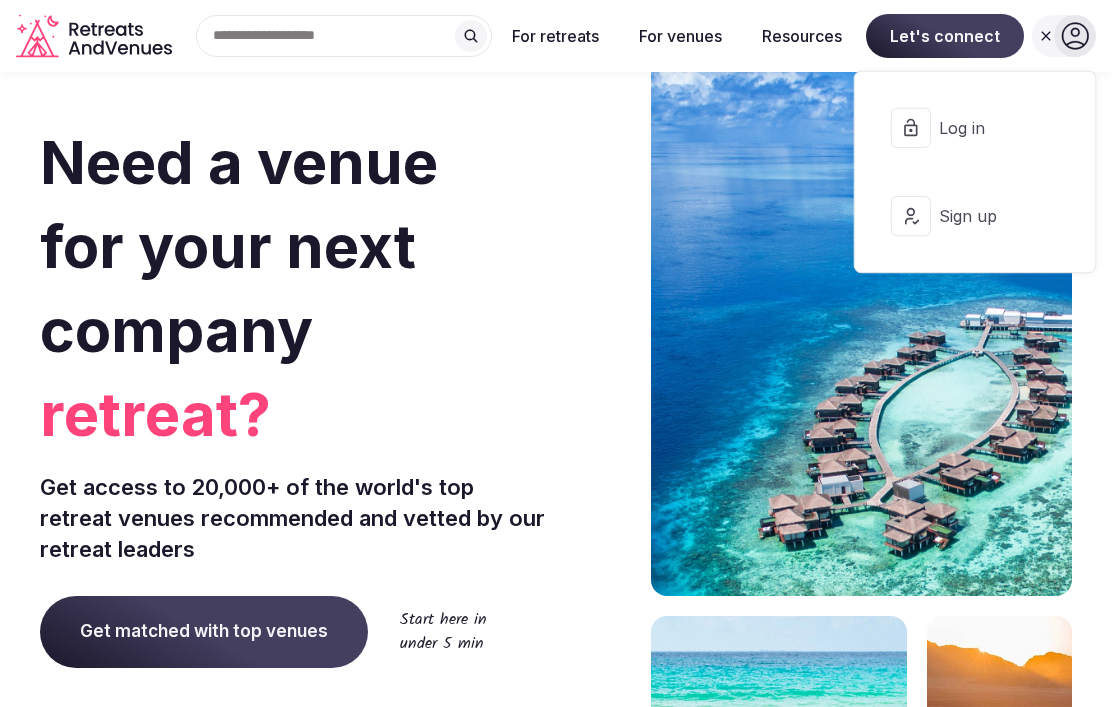 click 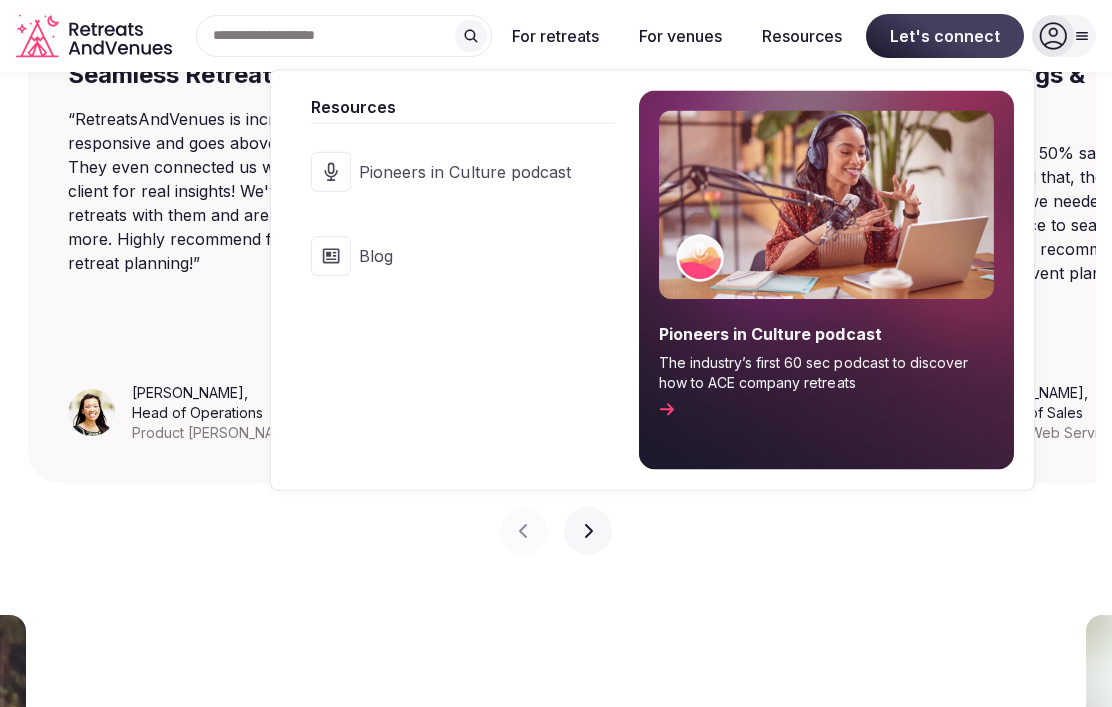 scroll, scrollTop: 1441, scrollLeft: 0, axis: vertical 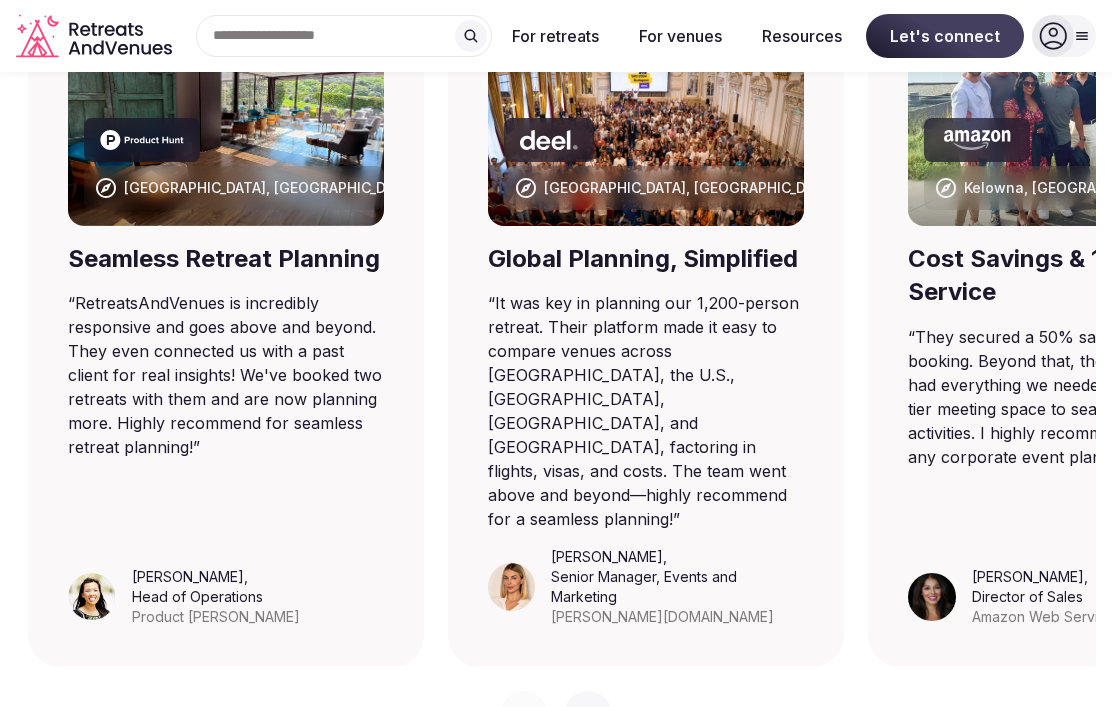 click 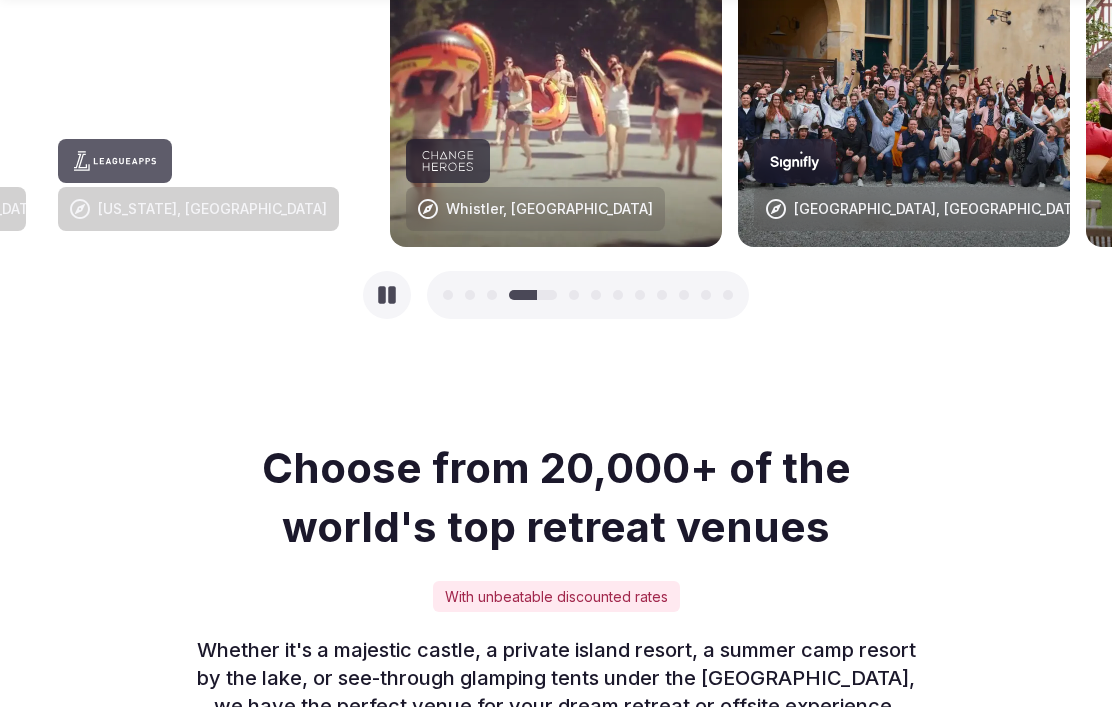 scroll, scrollTop: 2697, scrollLeft: 0, axis: vertical 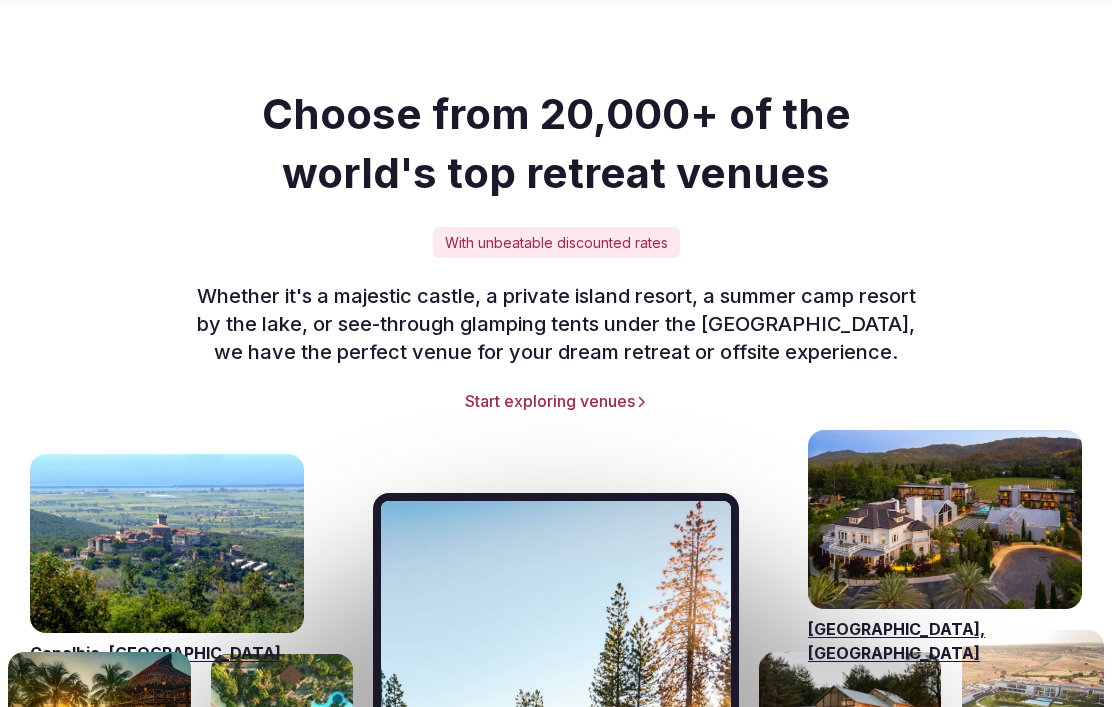 click on "Start exploring venues" at bounding box center (556, 401) 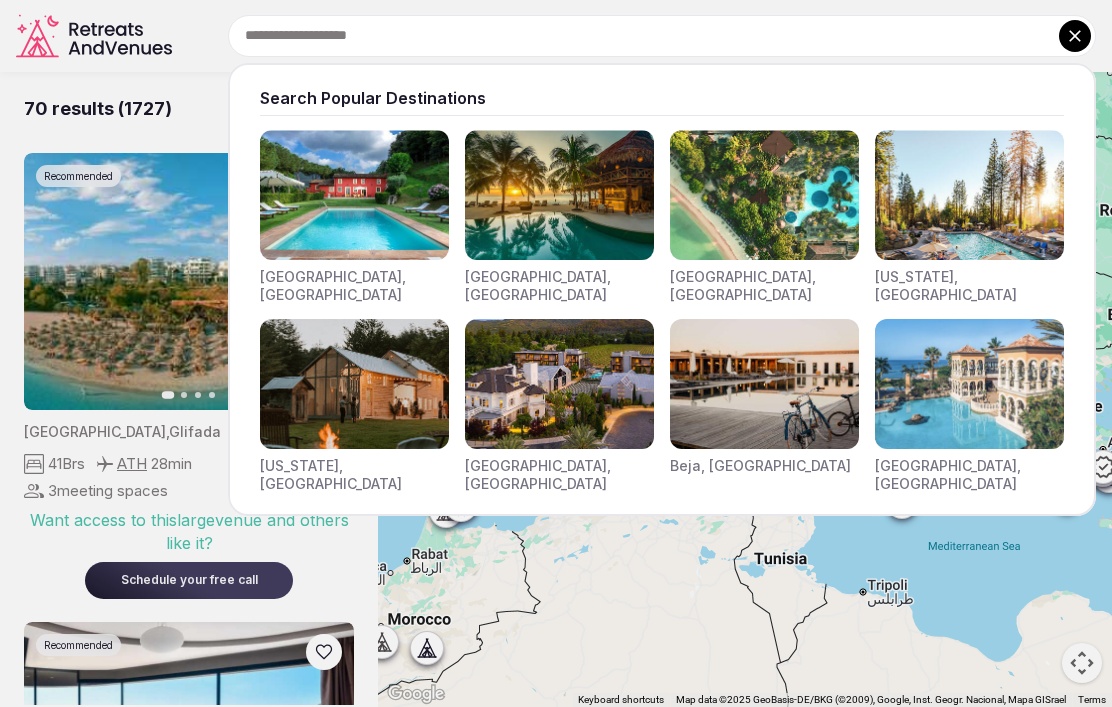 click on "Search Popular Destinations [GEOGRAPHIC_DATA], [GEOGRAPHIC_DATA] [GEOGRAPHIC_DATA], [GEOGRAPHIC_DATA] [GEOGRAPHIC_DATA], [GEOGRAPHIC_DATA] [US_STATE], [GEOGRAPHIC_DATA] [US_STATE], [GEOGRAPHIC_DATA] [GEOGRAPHIC_DATA], [GEOGRAPHIC_DATA] [GEOGRAPHIC_DATA], [GEOGRAPHIC_DATA] [GEOGRAPHIC_DATA], [GEOGRAPHIC_DATA]" at bounding box center [638, 36] 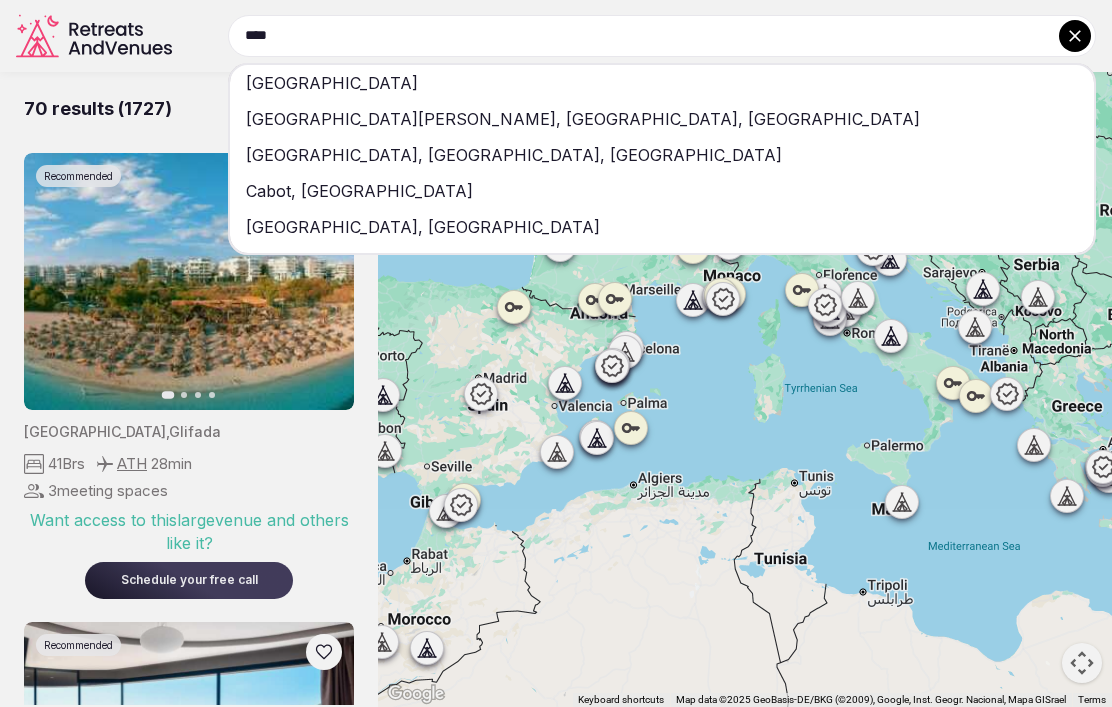 type on "****" 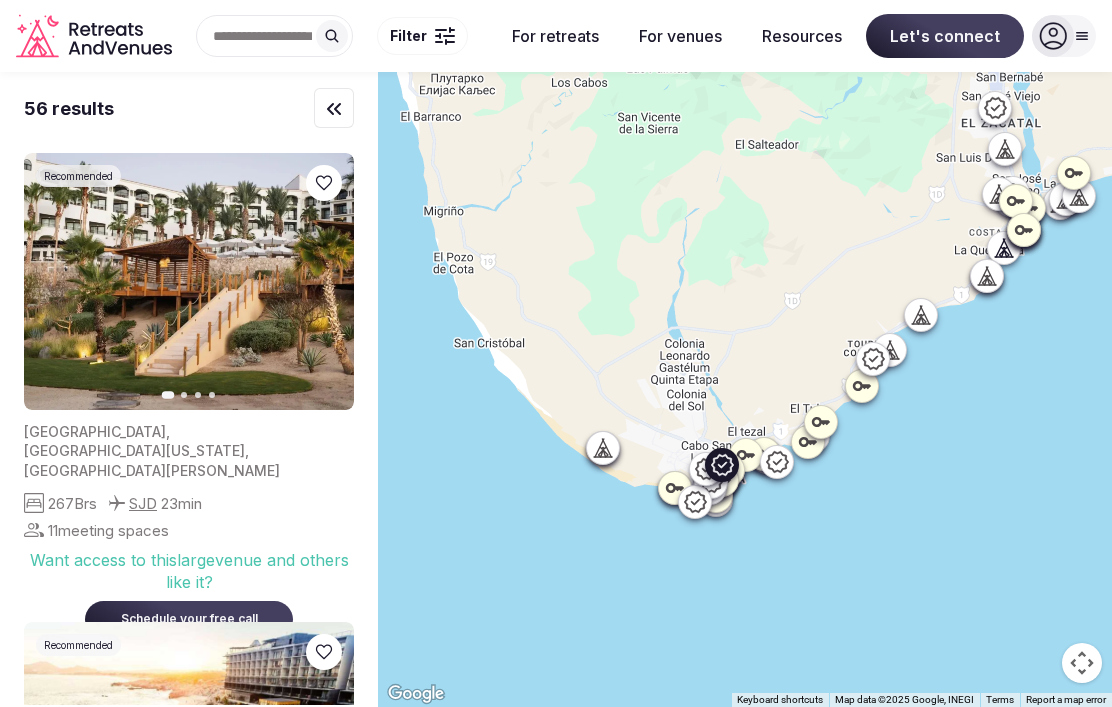 click 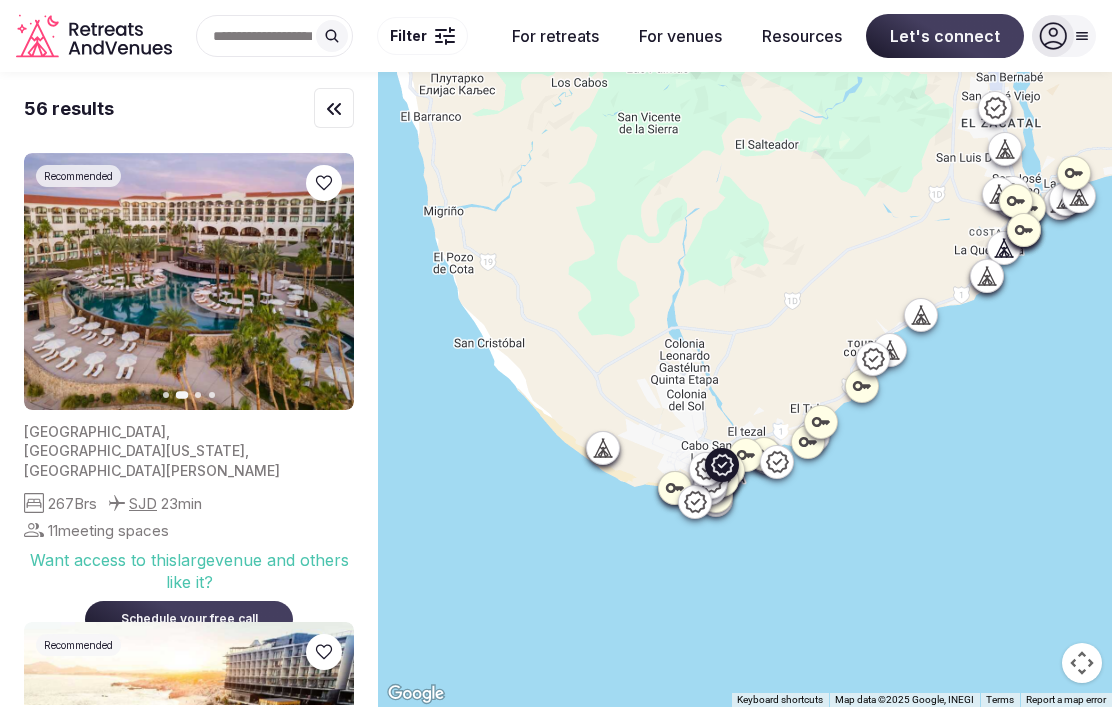 click 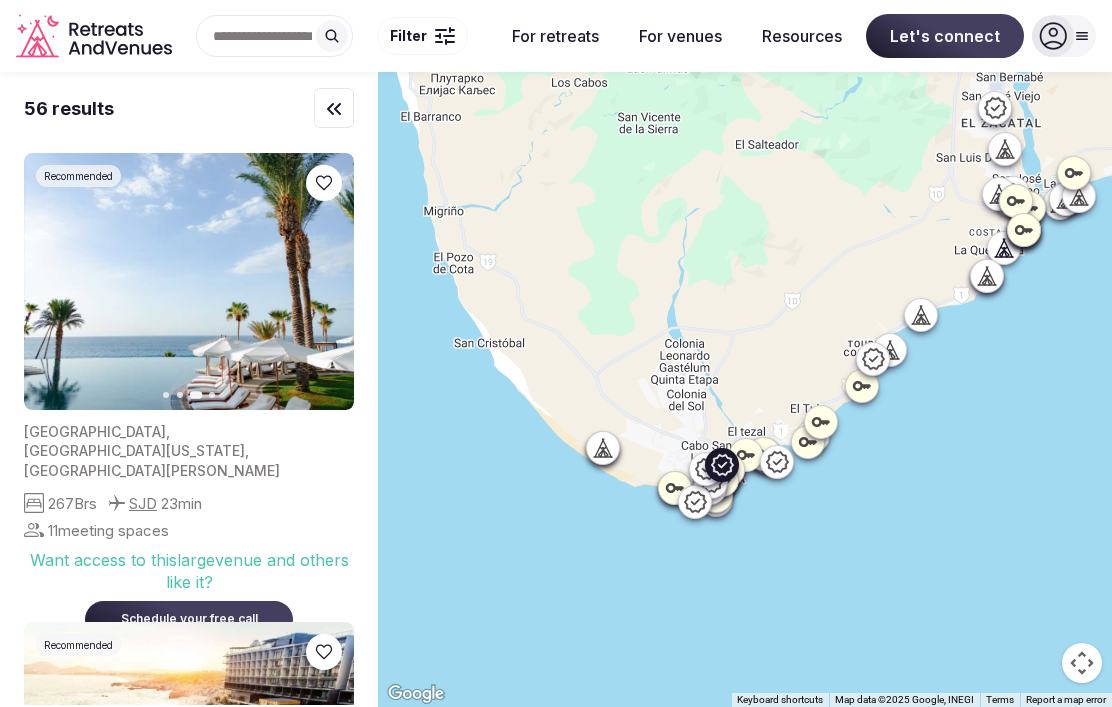 click 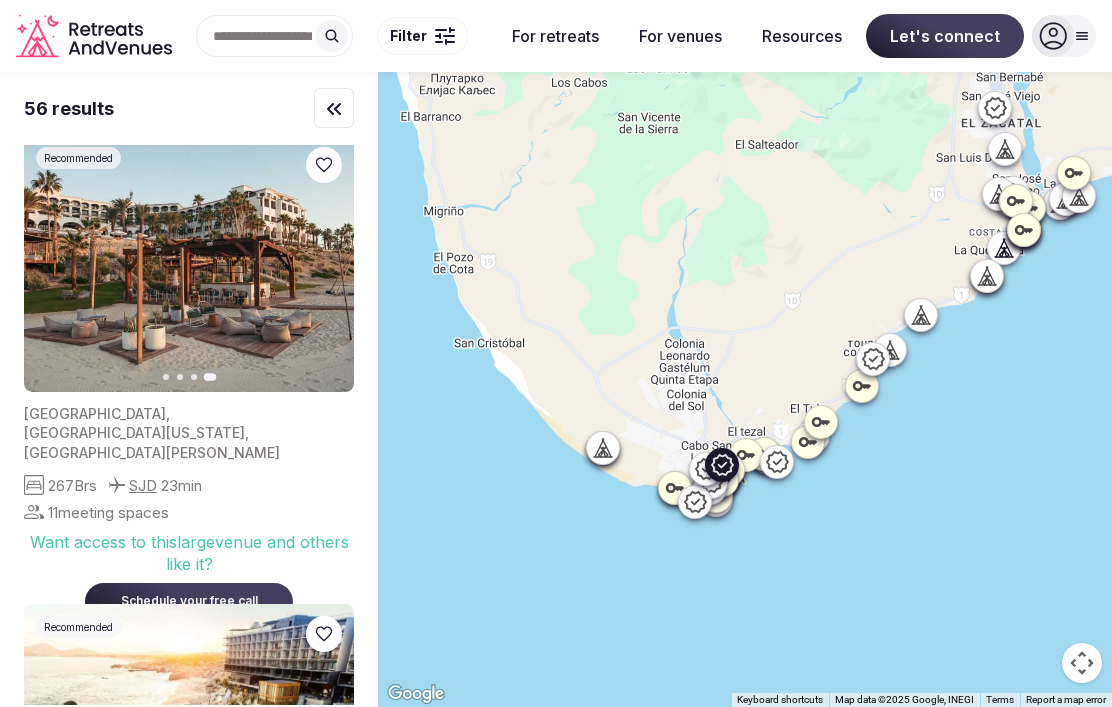 scroll, scrollTop: 1, scrollLeft: 0, axis: vertical 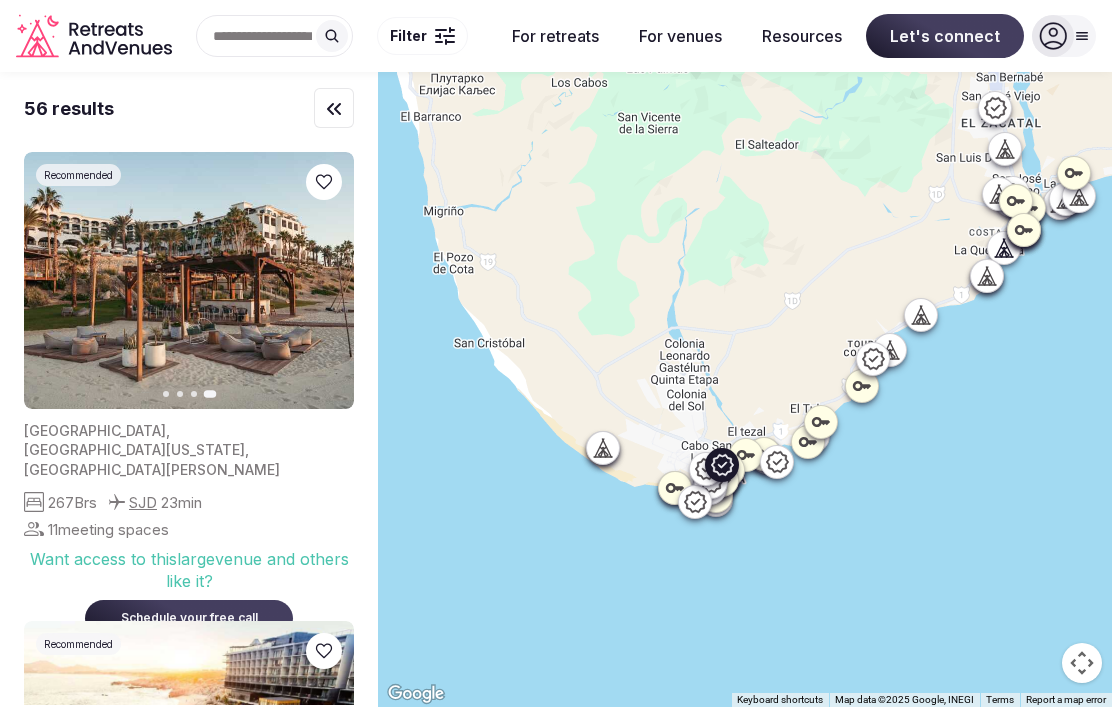 click 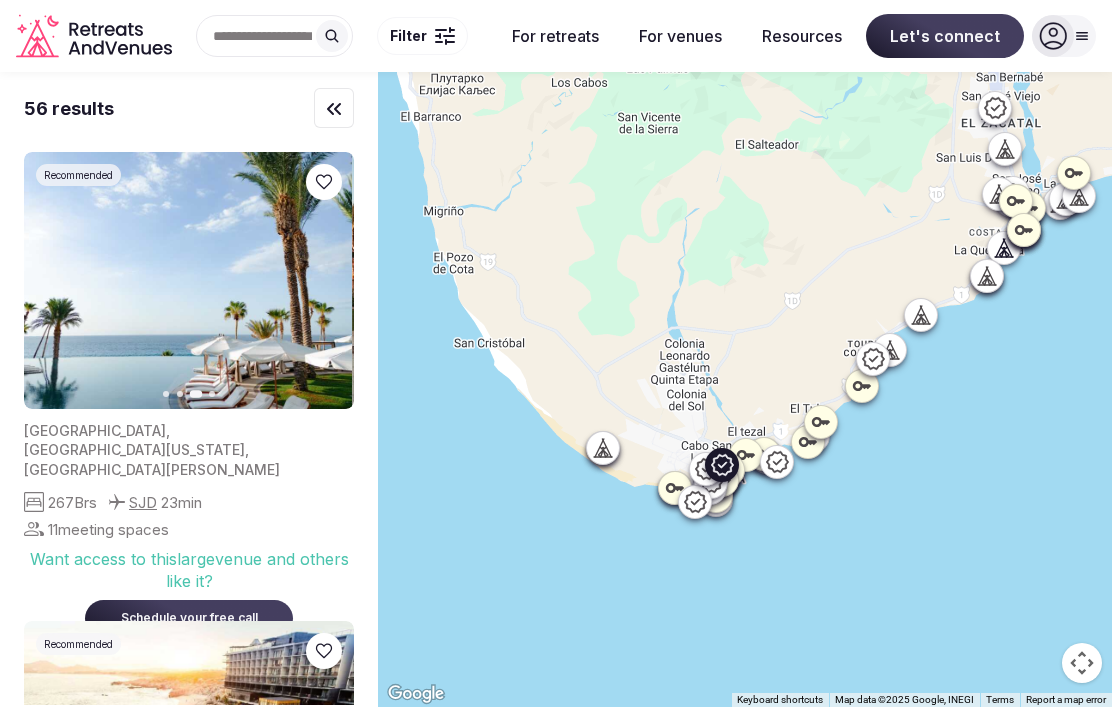 click 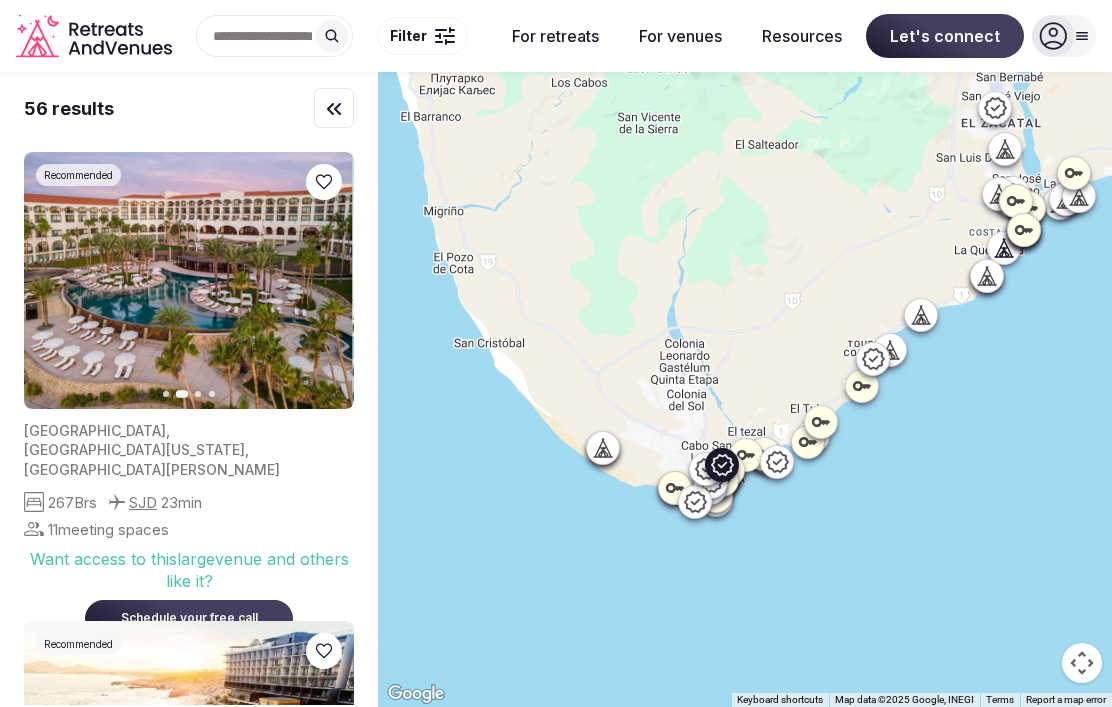 click 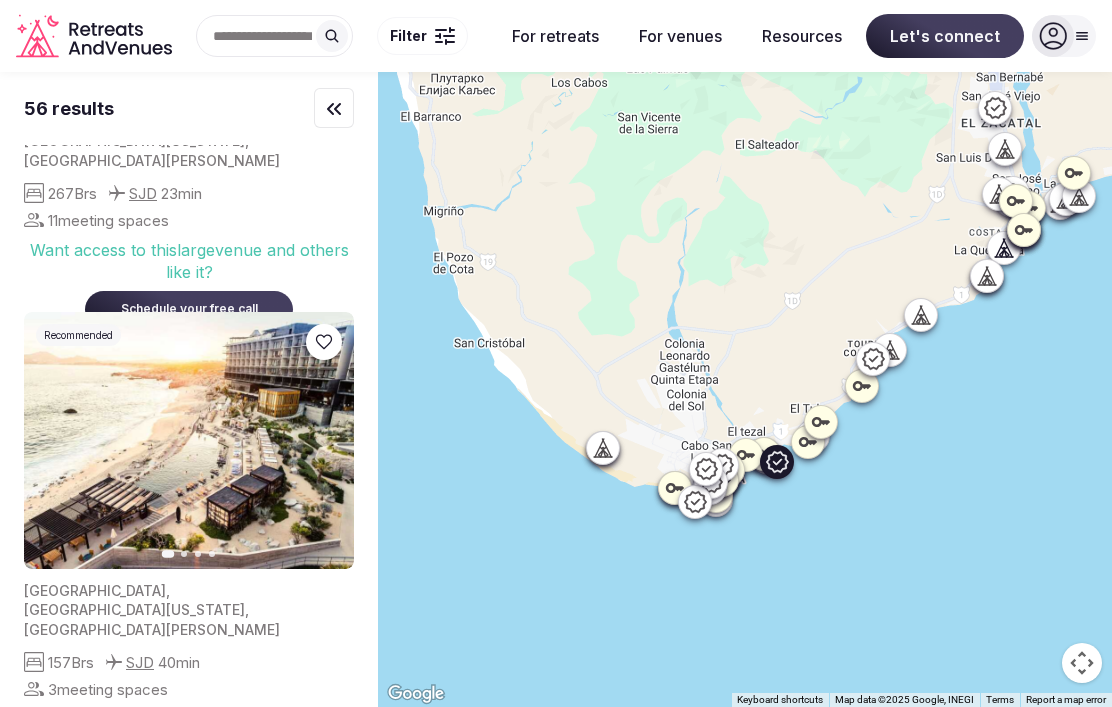 scroll, scrollTop: 311, scrollLeft: 0, axis: vertical 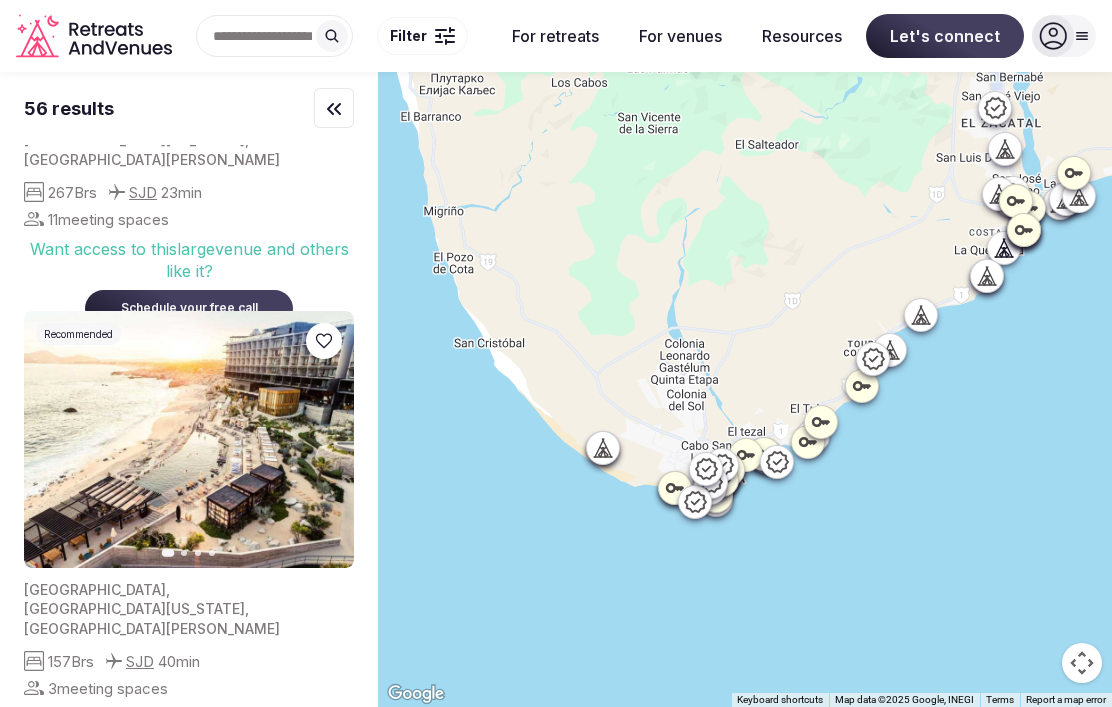 click 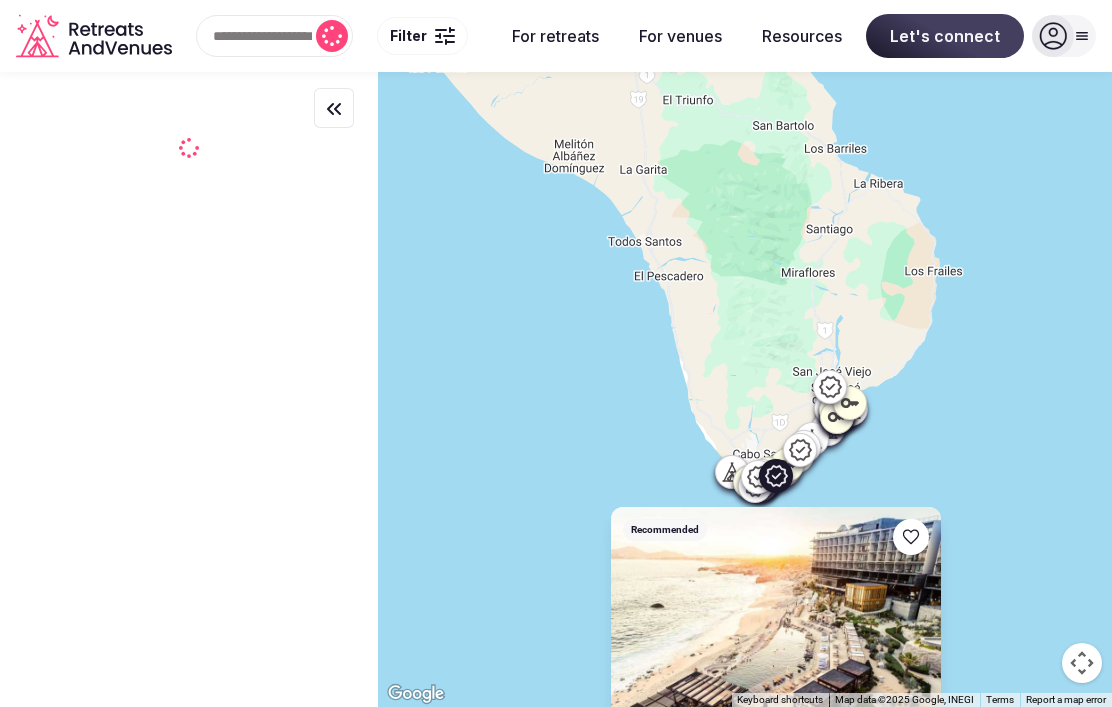 scroll, scrollTop: 0, scrollLeft: 0, axis: both 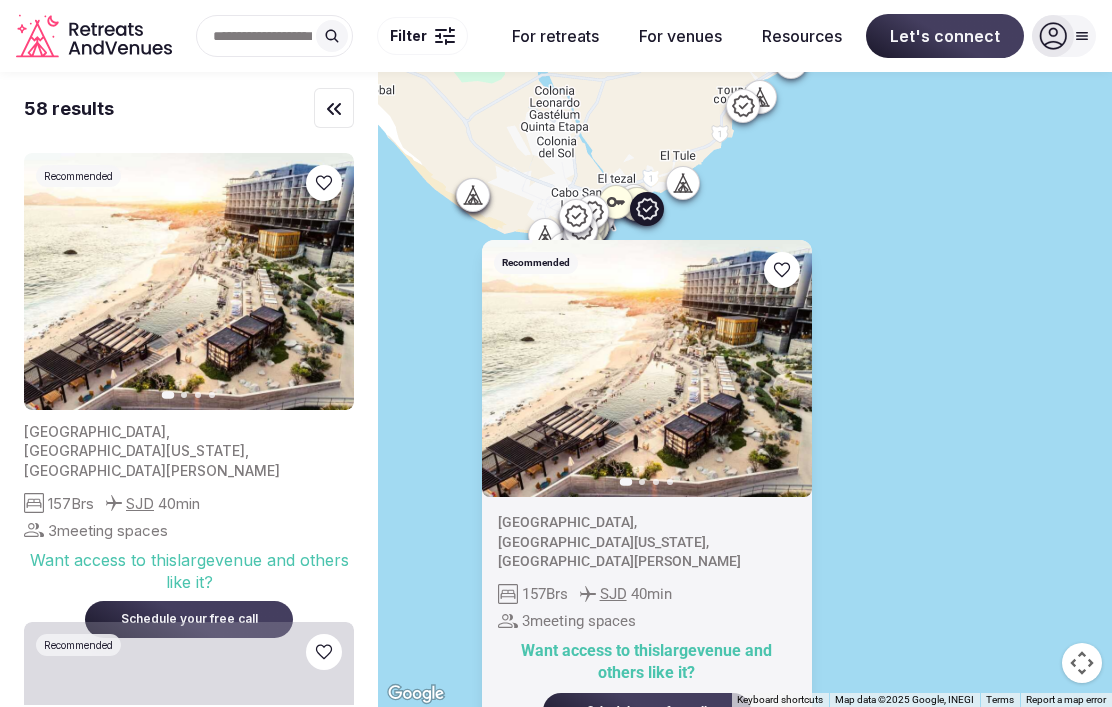 drag, startPoint x: 644, startPoint y: 491, endPoint x: 806, endPoint y: 186, distance: 345.35345 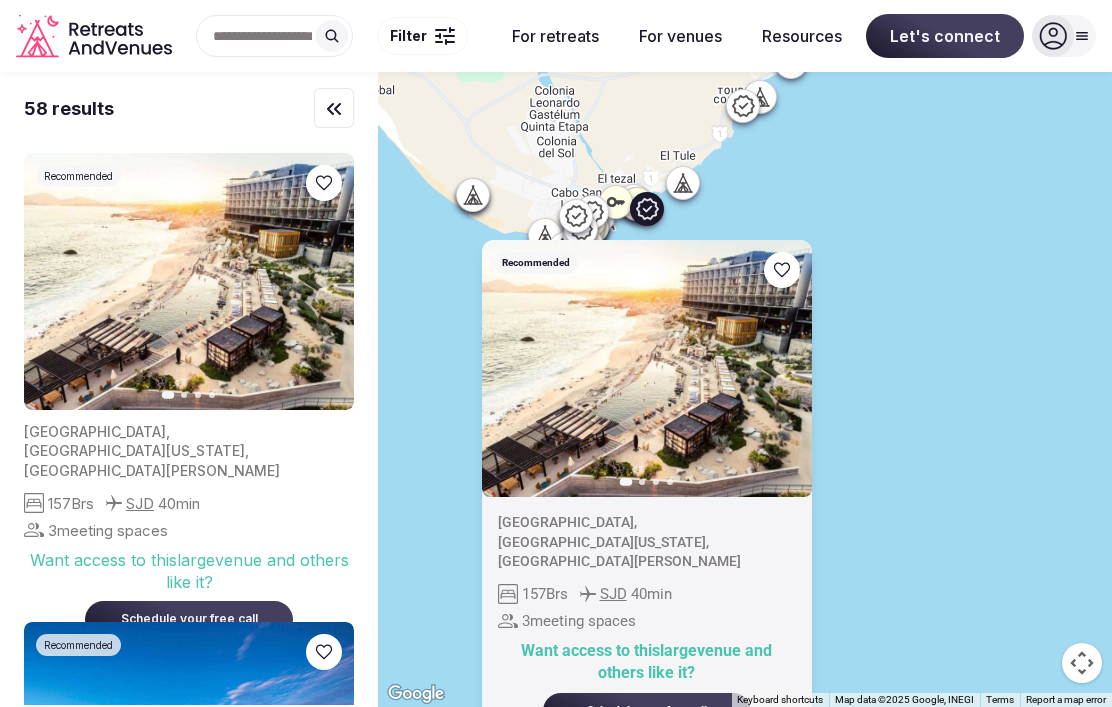 click on "To navigate, press the arrow keys. Recommended Previous slide Next slide [GEOGRAPHIC_DATA] ,  [GEOGRAPHIC_DATA][US_STATE] ,  [GEOGRAPHIC_DATA][PERSON_NAME] 157  Brs SJD 40  min 3  meeting spaces Want access to this  large  venue and others like it? Schedule your free call" at bounding box center [745, 389] 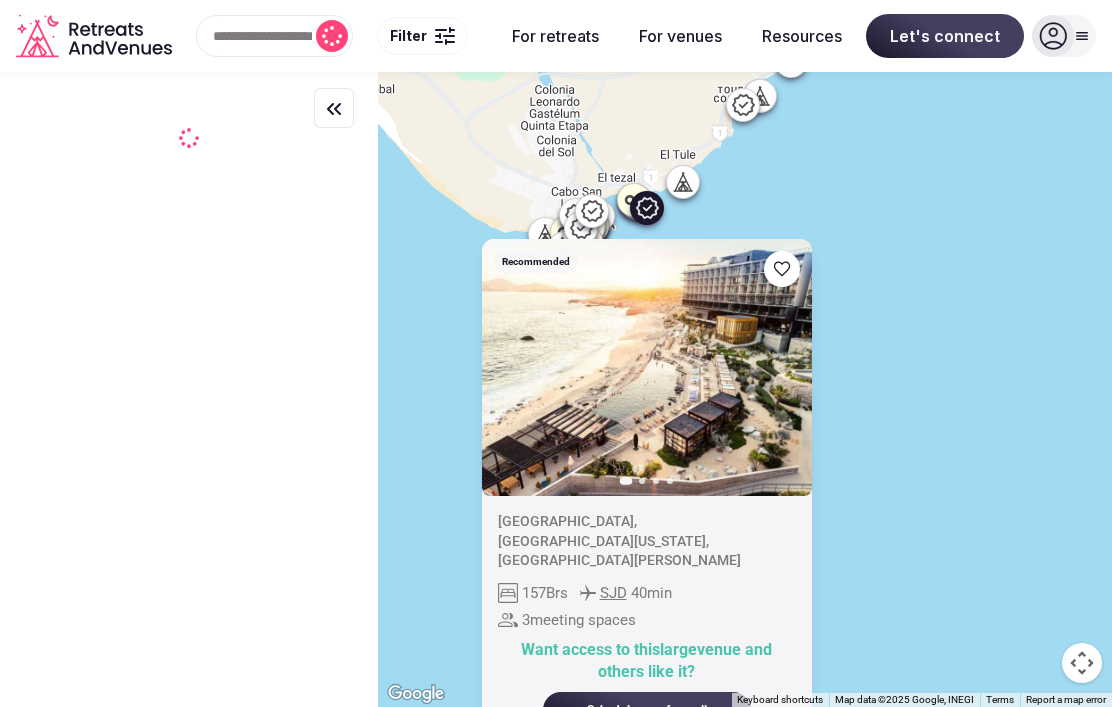 click at bounding box center (683, 182) 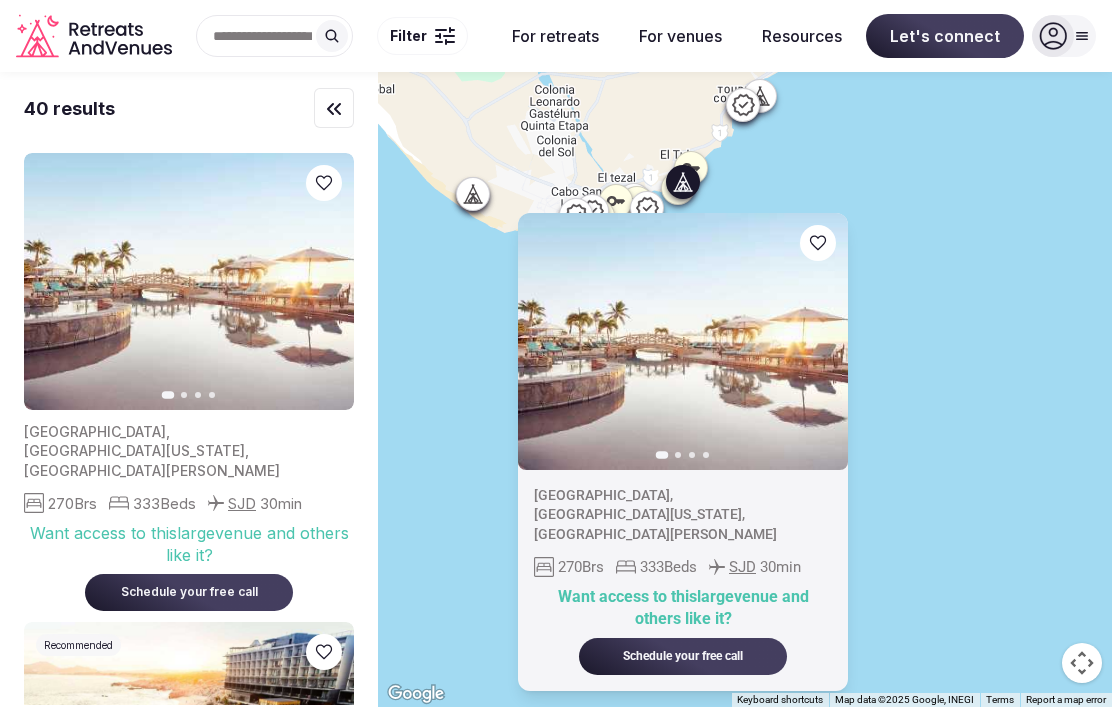 click 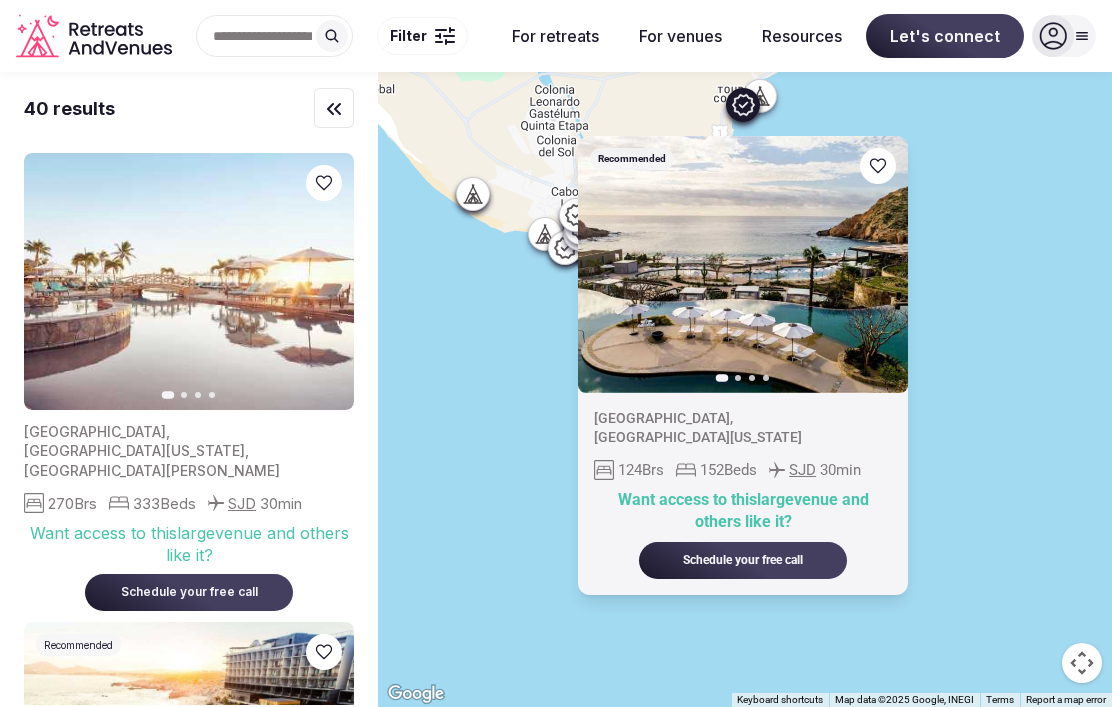 click at bounding box center [760, 95] 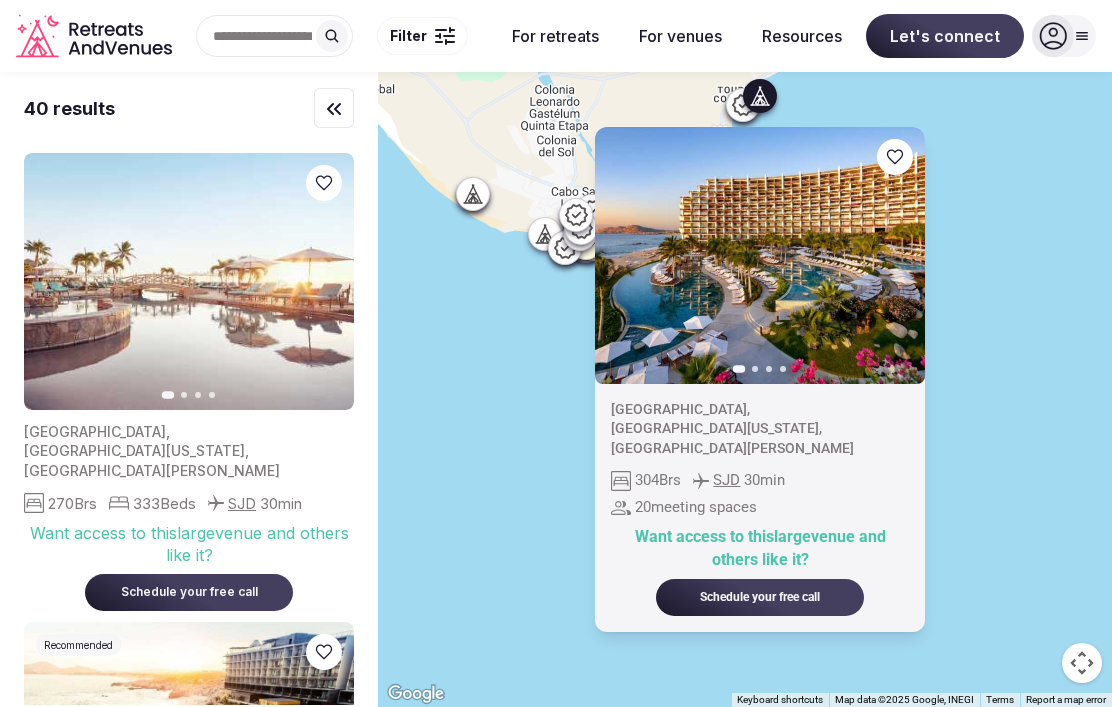 click 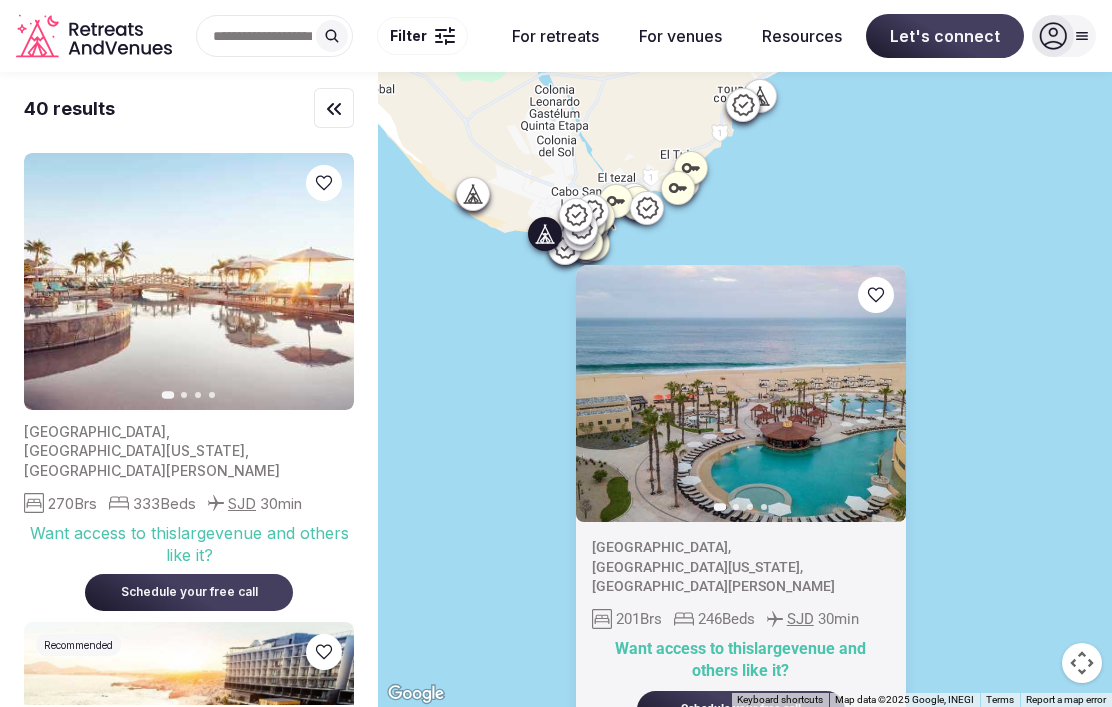 click 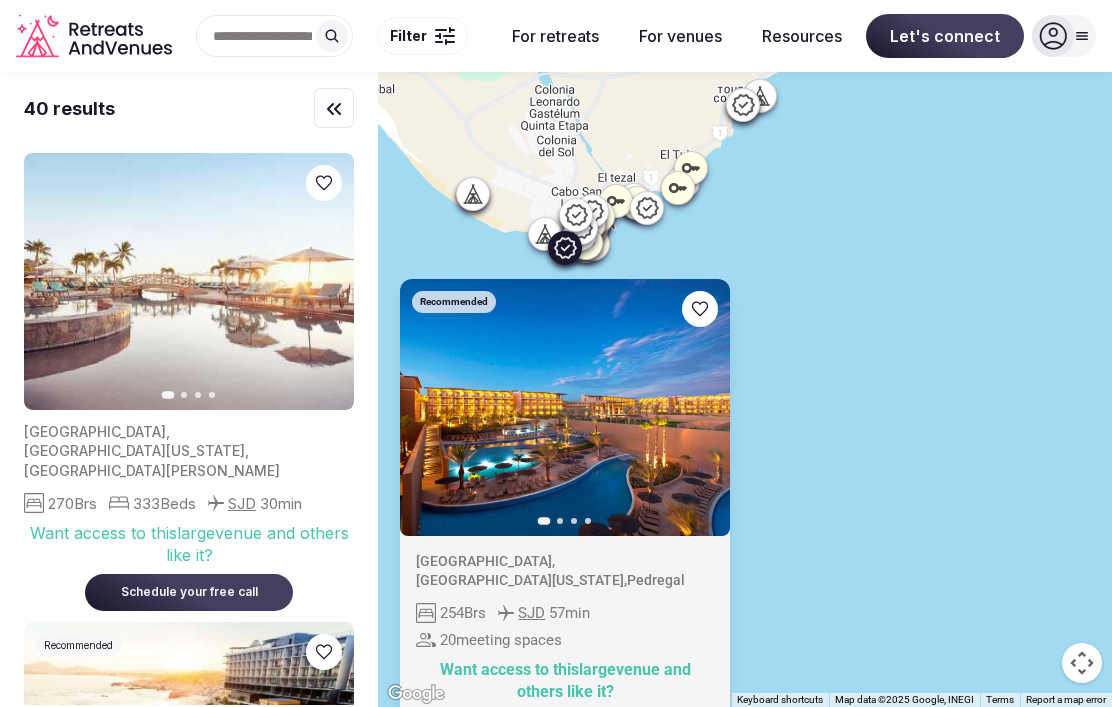 click at bounding box center [580, 233] 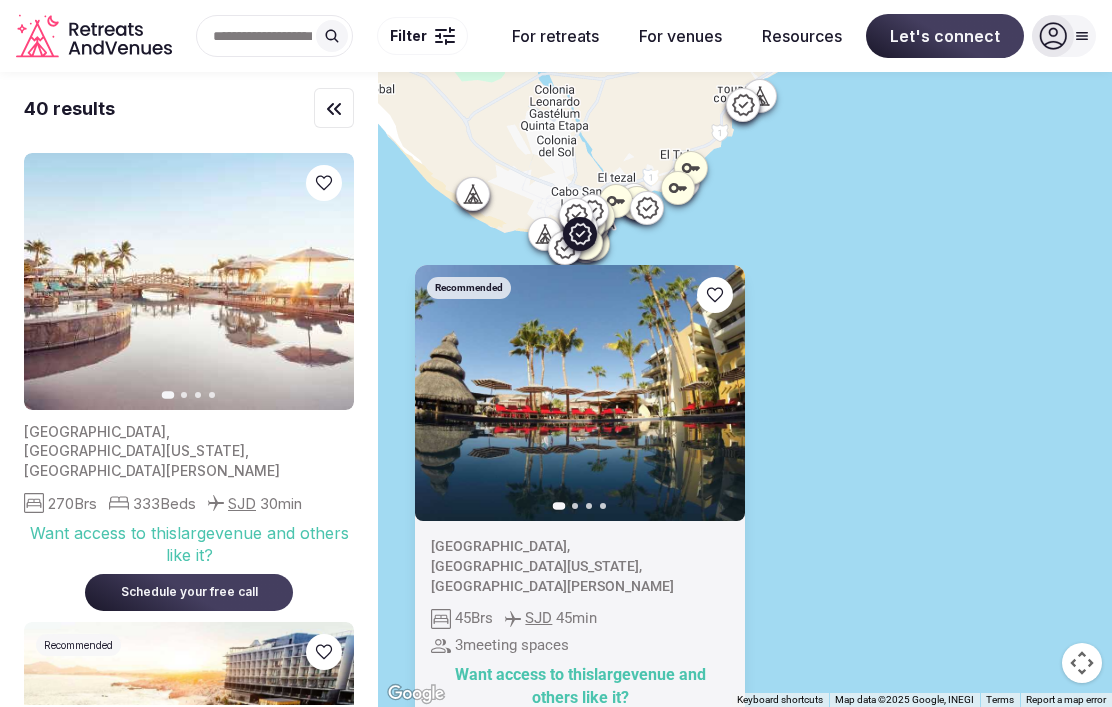 click at bounding box center (586, 243) 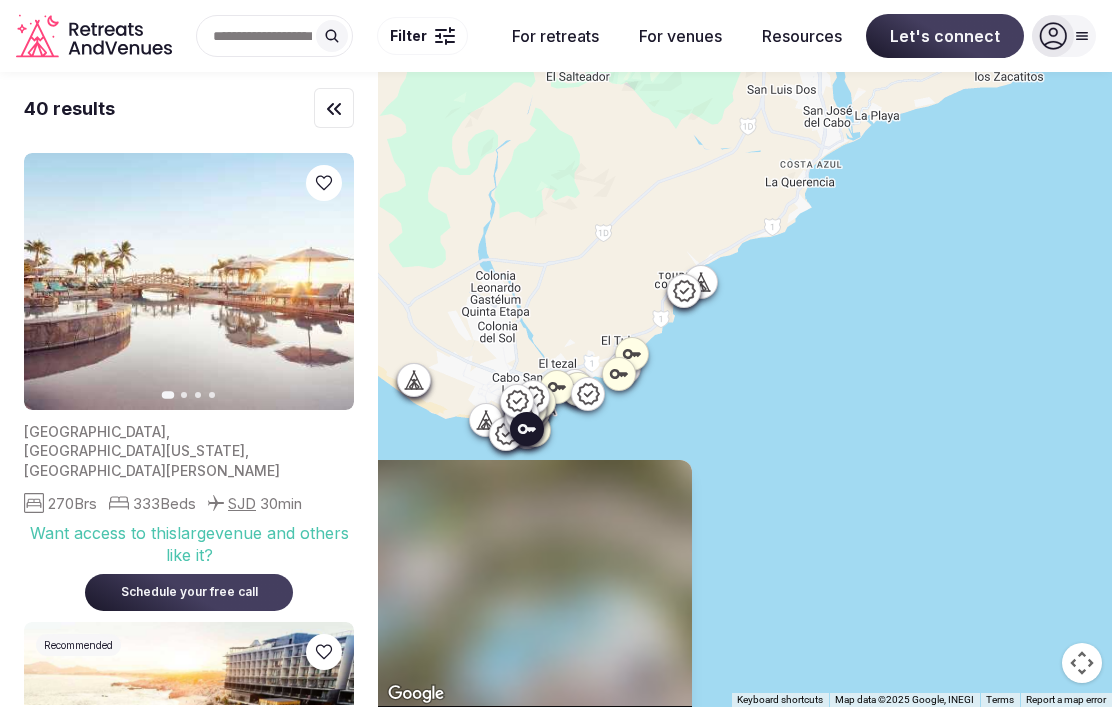 drag, startPoint x: 872, startPoint y: 143, endPoint x: 800, endPoint y: 363, distance: 231.48218 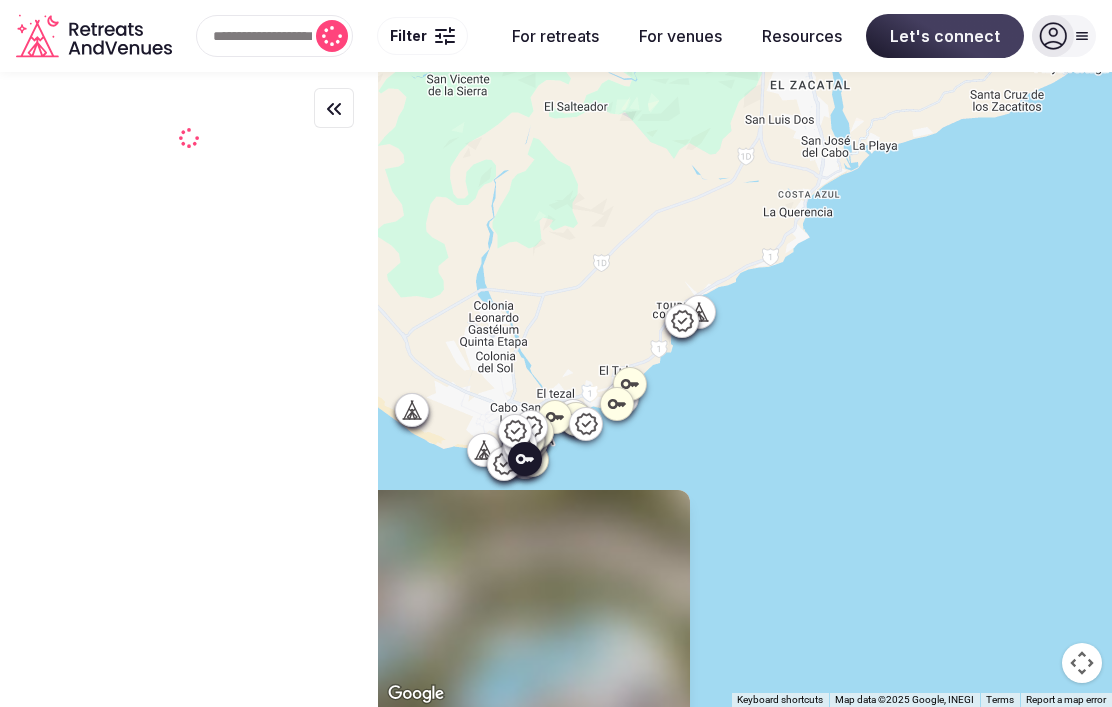 click 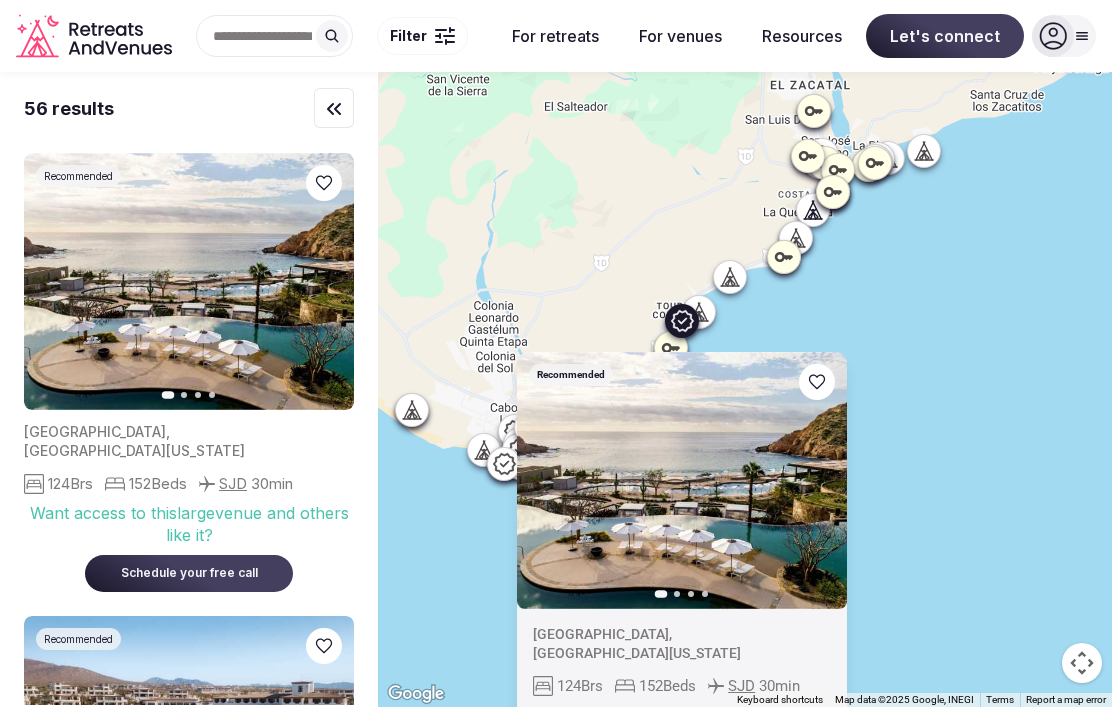 click 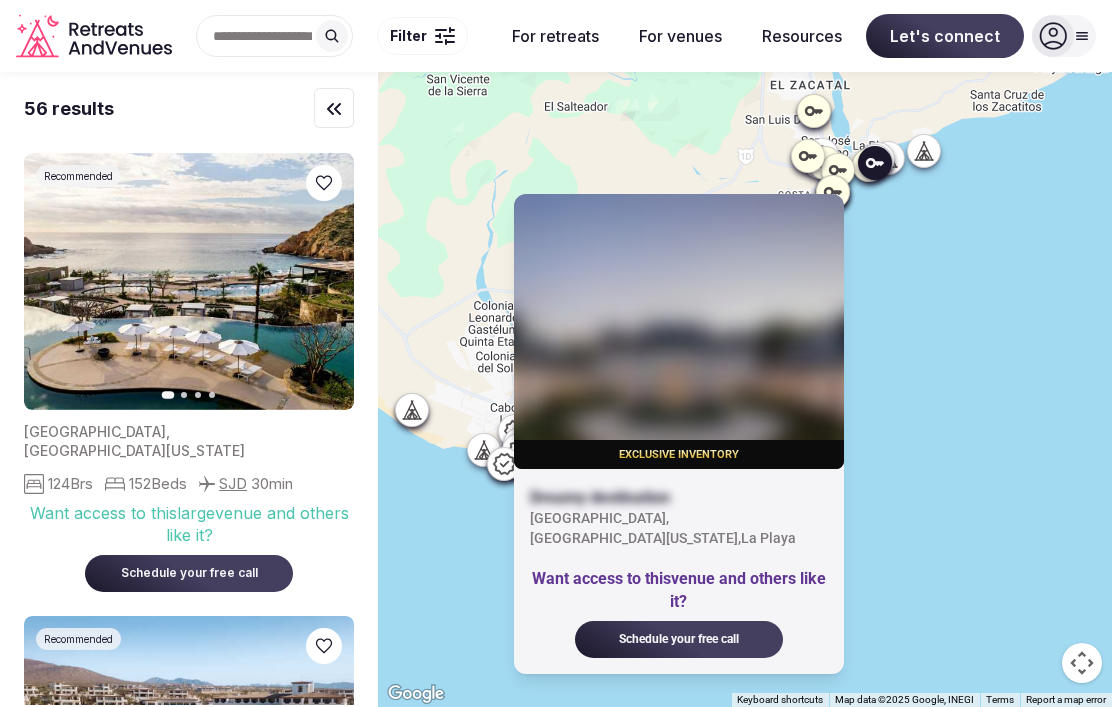 click 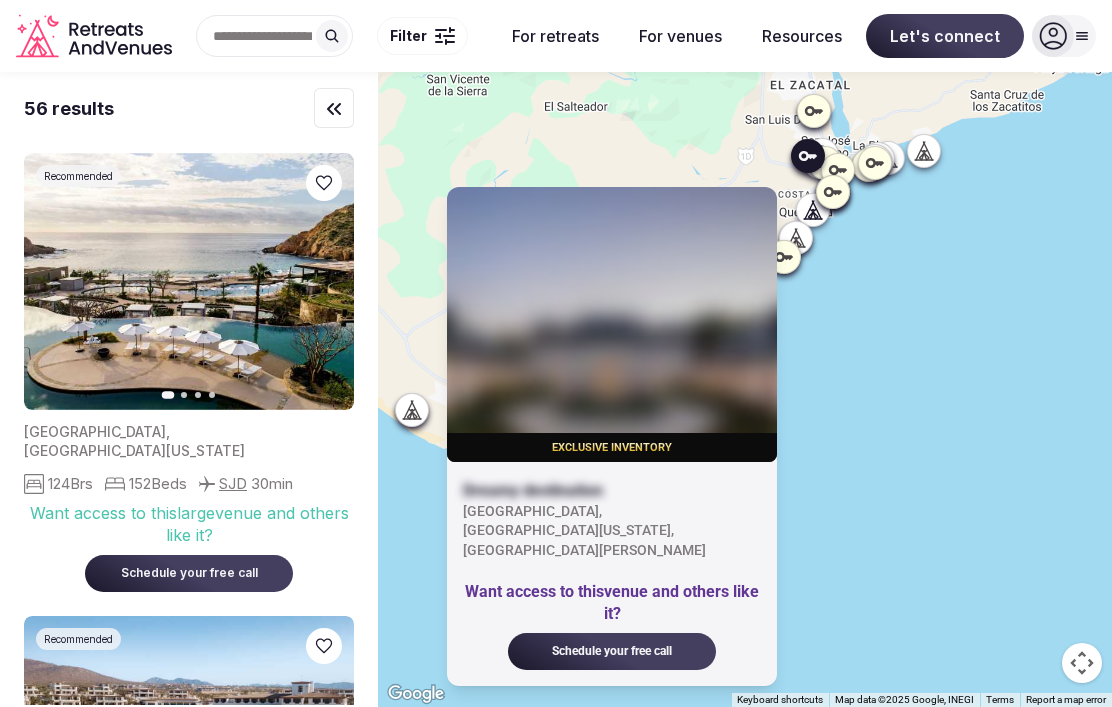 click 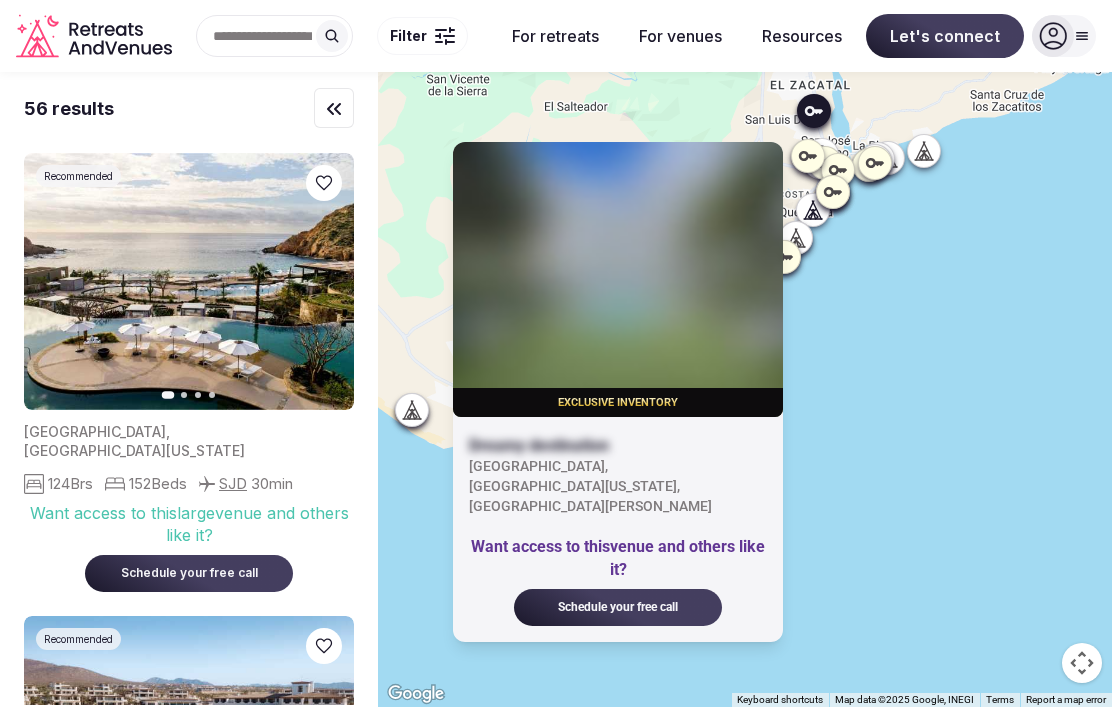click at bounding box center [833, 191] 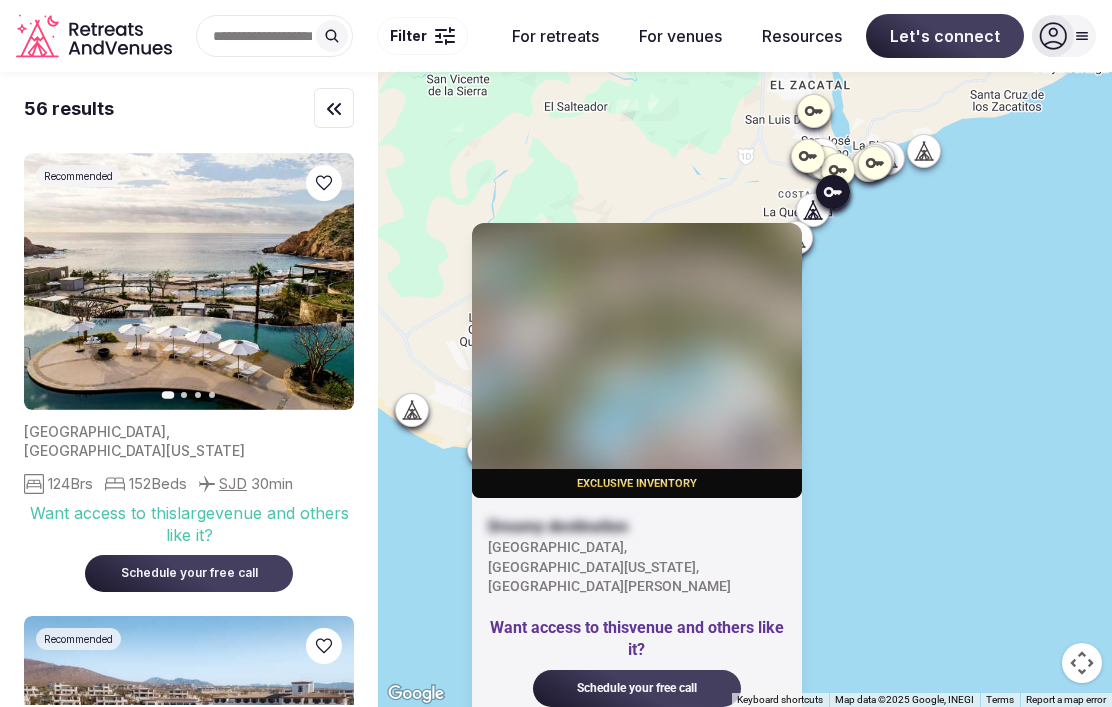 click 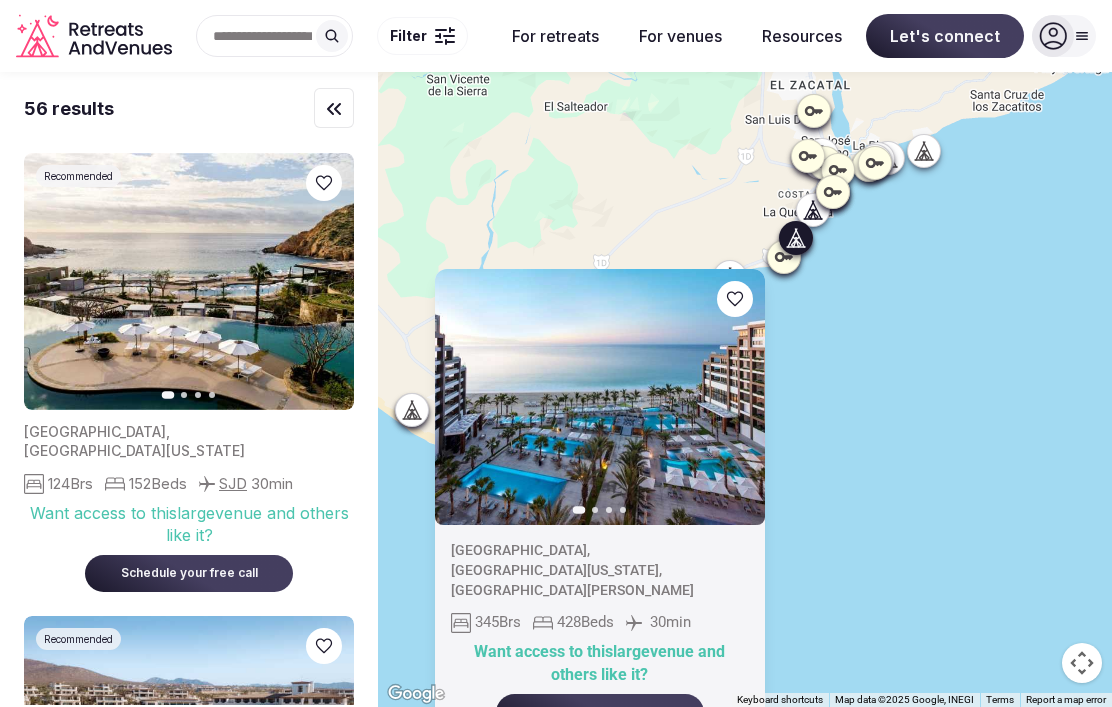 click at bounding box center [924, 151] 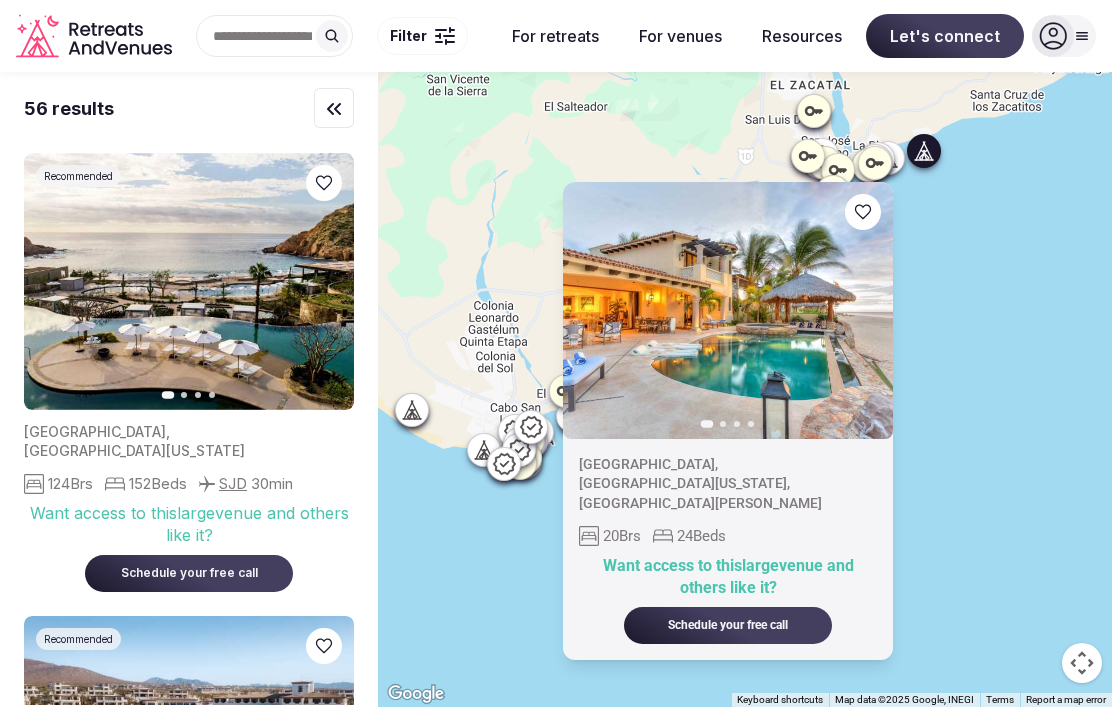 click on "To navigate, press the arrow keys. Previous slide Next slide [GEOGRAPHIC_DATA] ,  [GEOGRAPHIC_DATA][US_STATE] ,  [GEOGRAPHIC_DATA][PERSON_NAME] 20  Brs 24  Beds Want access to this  large  venue and others like it? Schedule your free call" at bounding box center (745, 389) 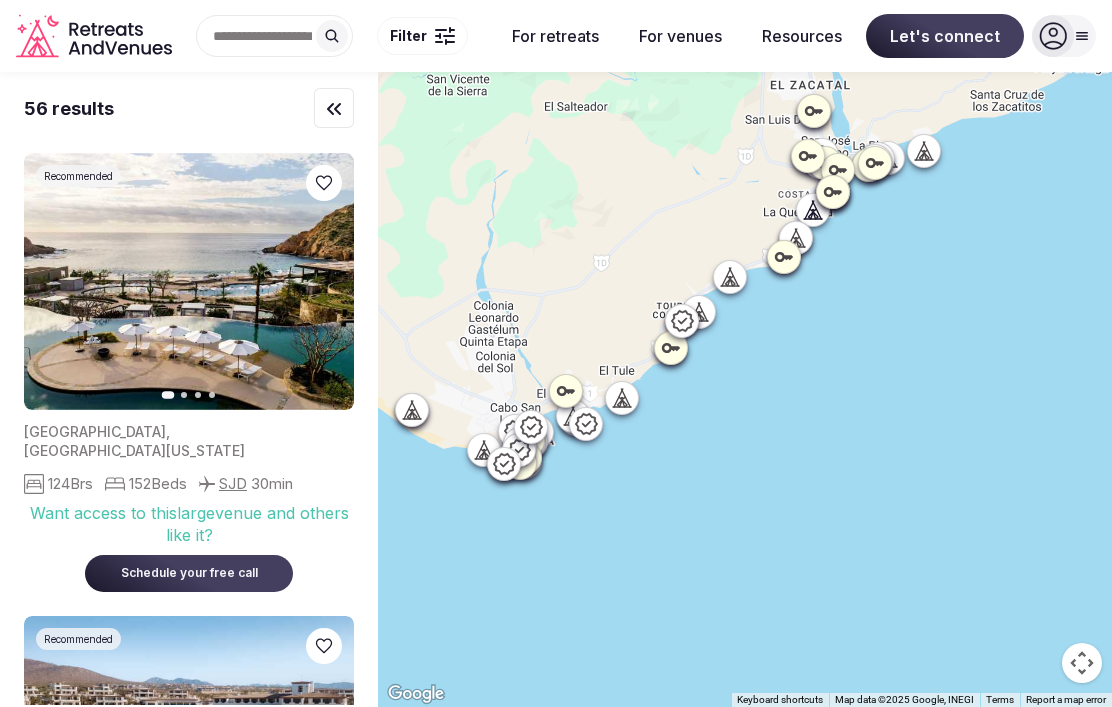 click 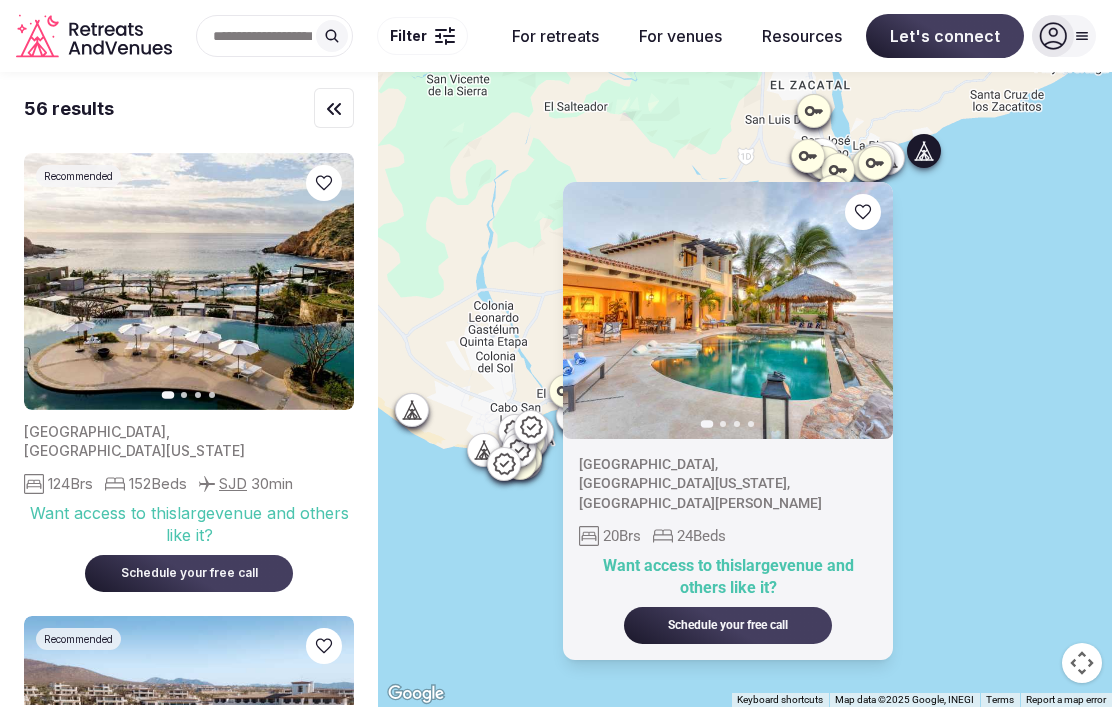 click 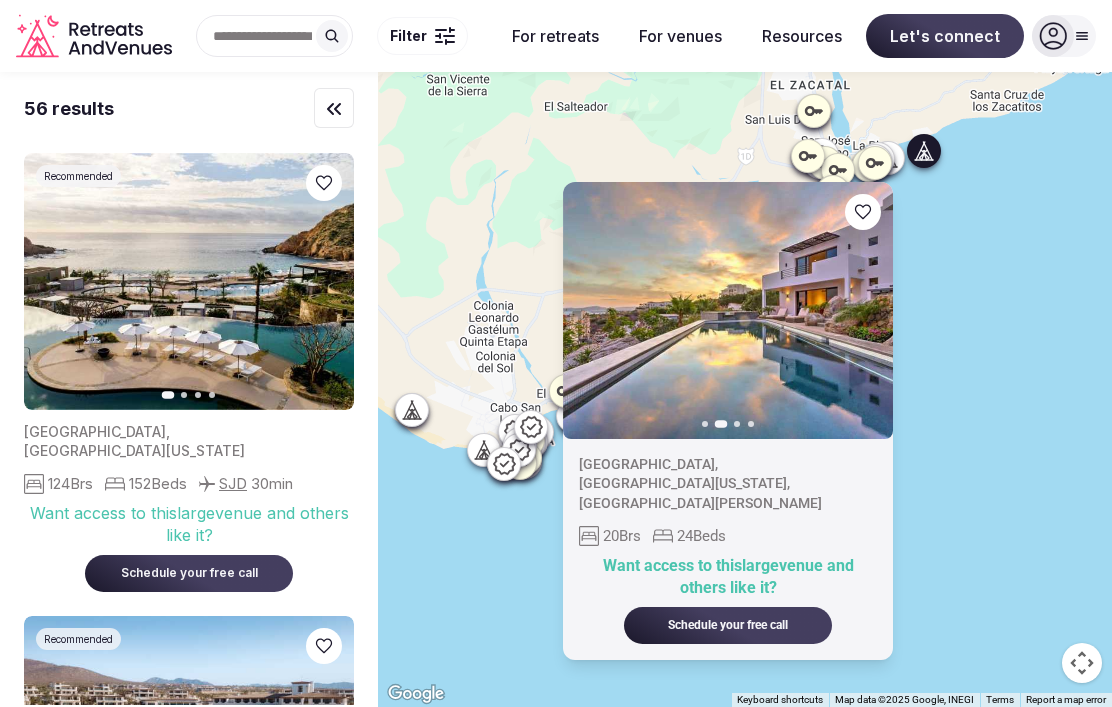 click 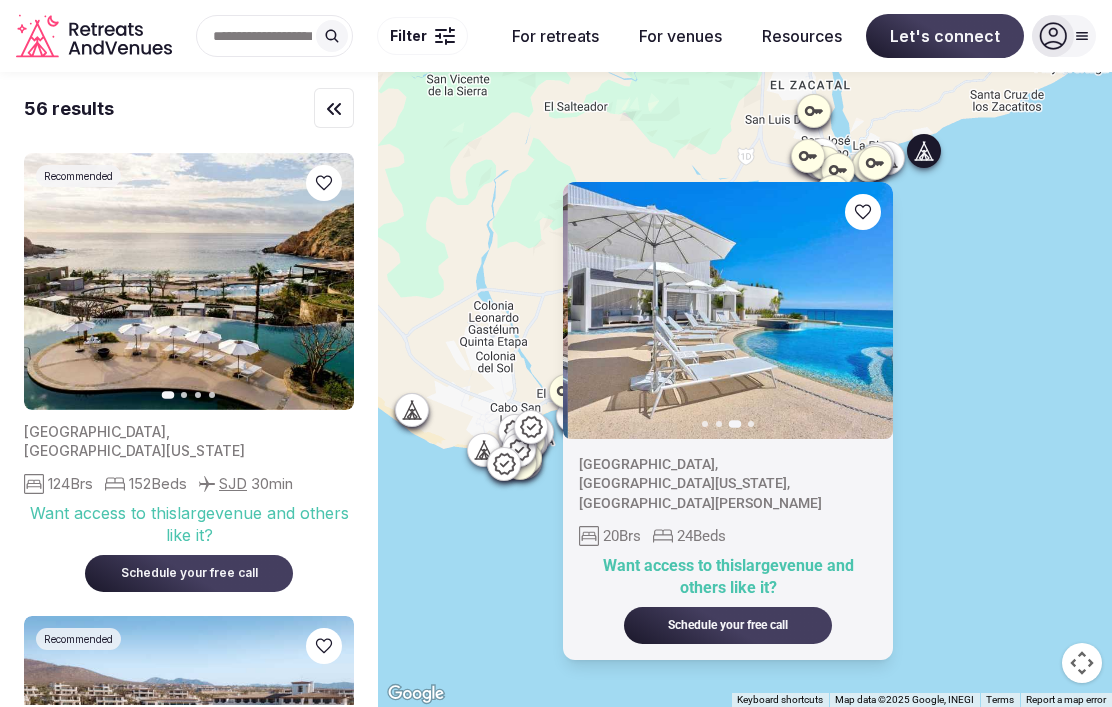 click 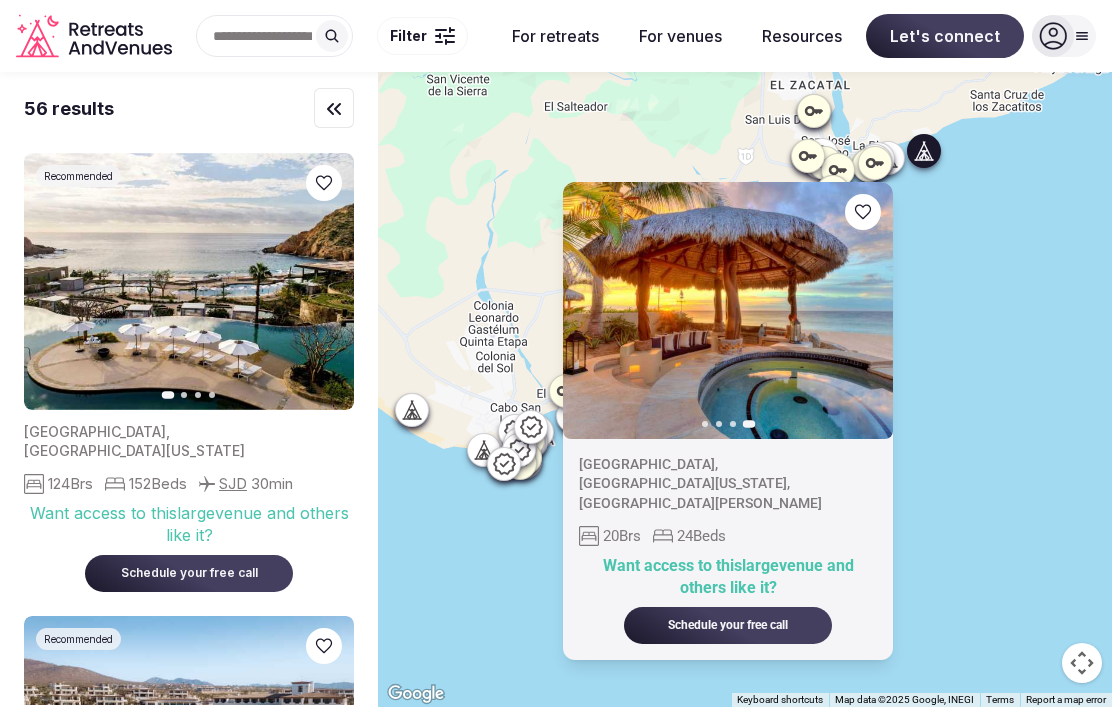 click on "To navigate, press the arrow keys. Previous slide Next slide [GEOGRAPHIC_DATA] ,  [GEOGRAPHIC_DATA][US_STATE] ,  [GEOGRAPHIC_DATA][PERSON_NAME] 20  Brs 24  Beds Want access to this  large  venue and others like it? Schedule your free call" at bounding box center (745, 389) 